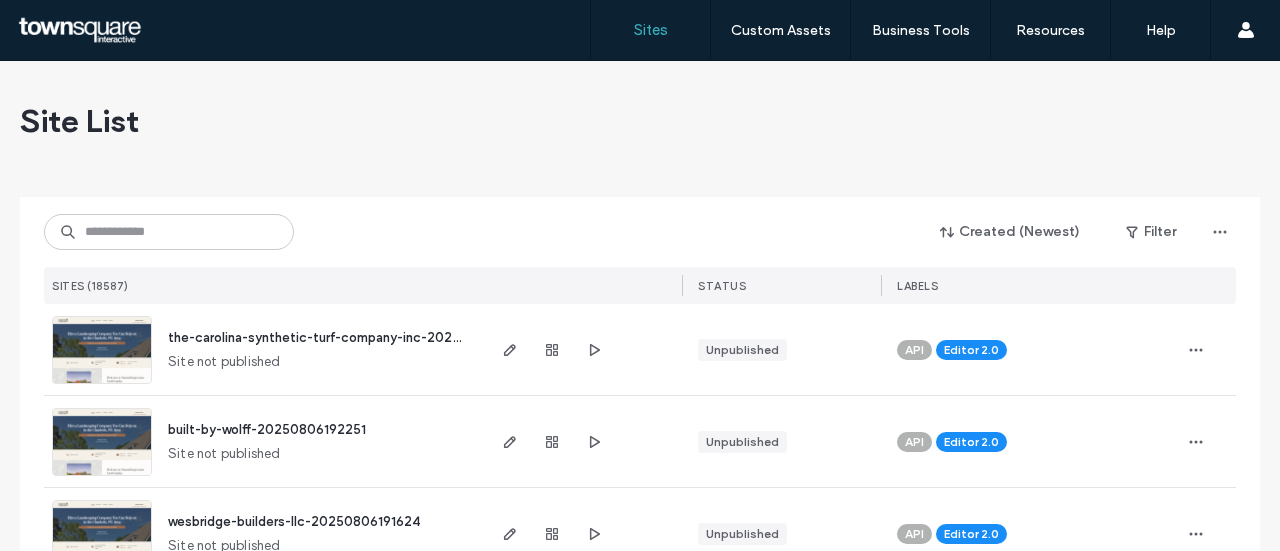 scroll, scrollTop: 0, scrollLeft: 0, axis: both 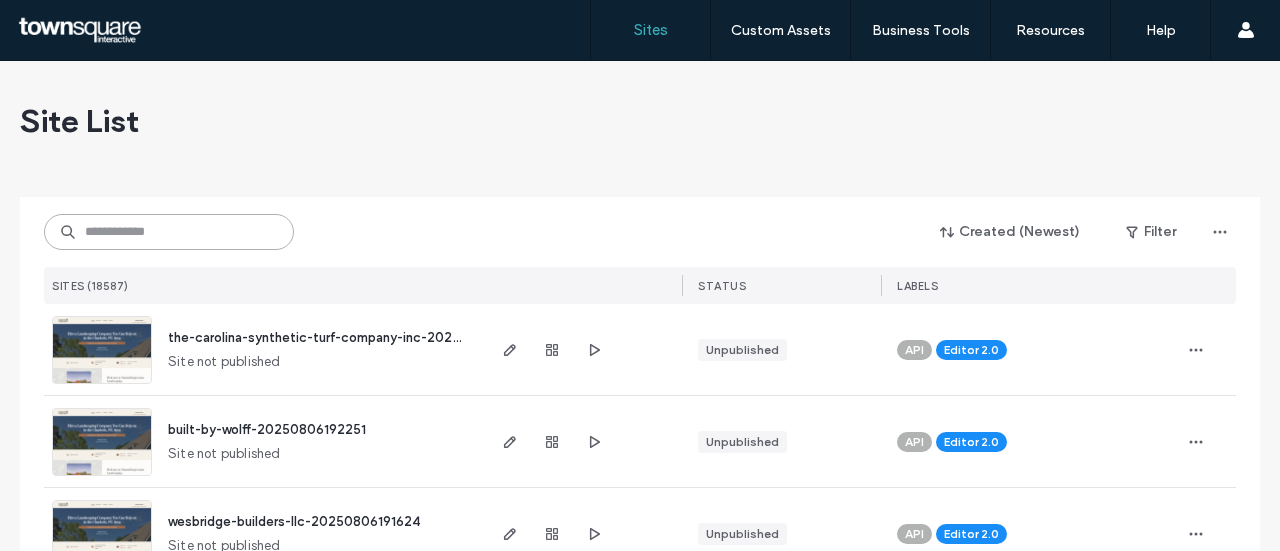 drag, startPoint x: 126, startPoint y: 237, endPoint x: 147, endPoint y: 323, distance: 88.52683 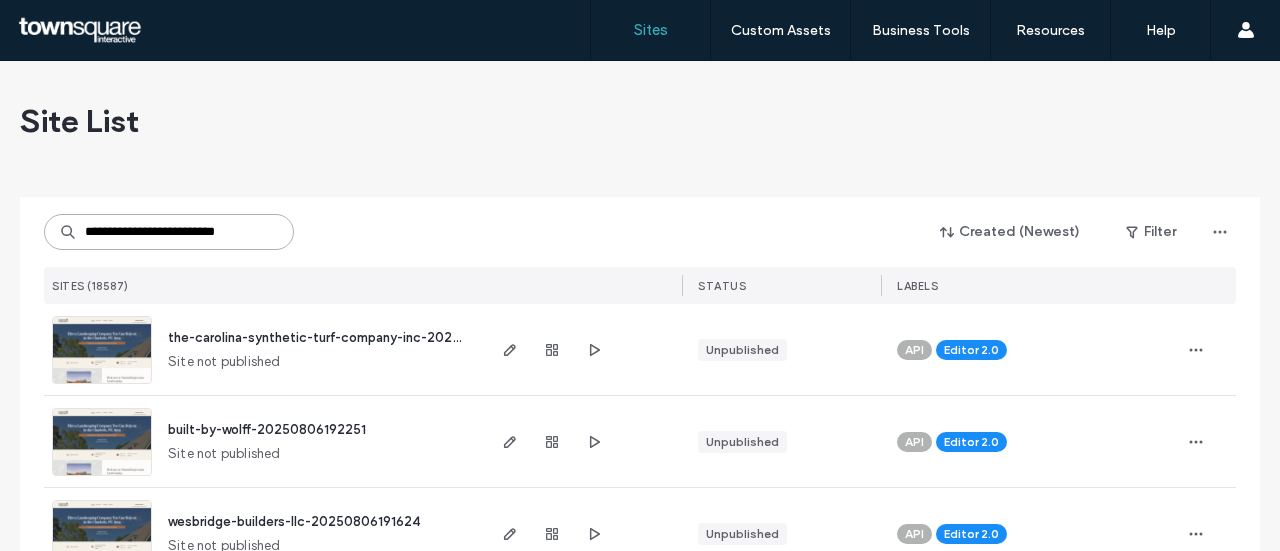 scroll, scrollTop: 0, scrollLeft: 5, axis: horizontal 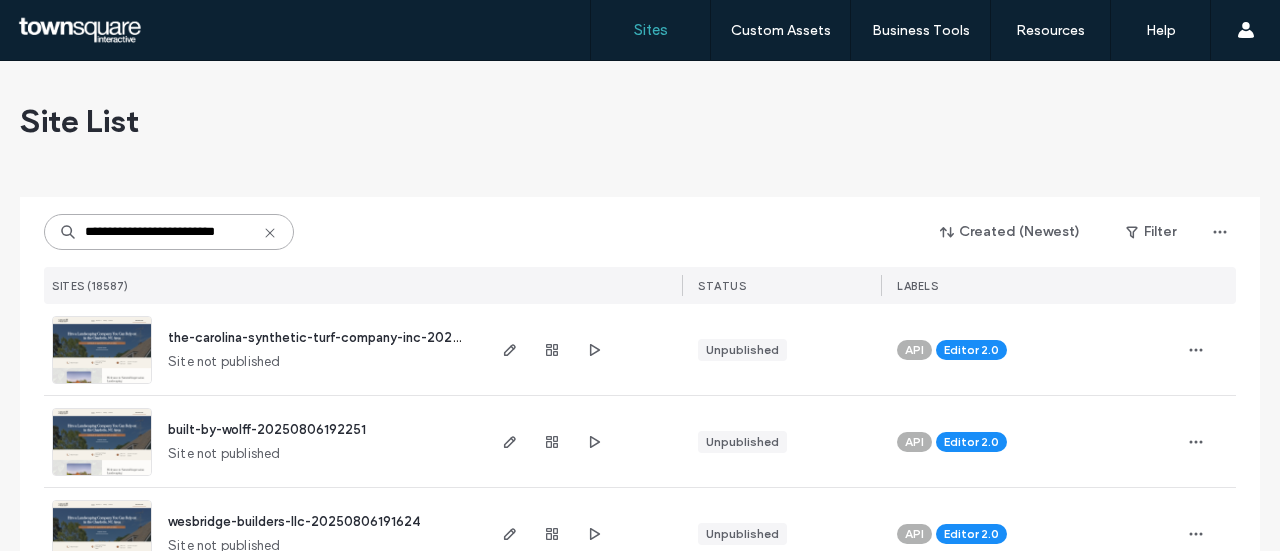 type on "**********" 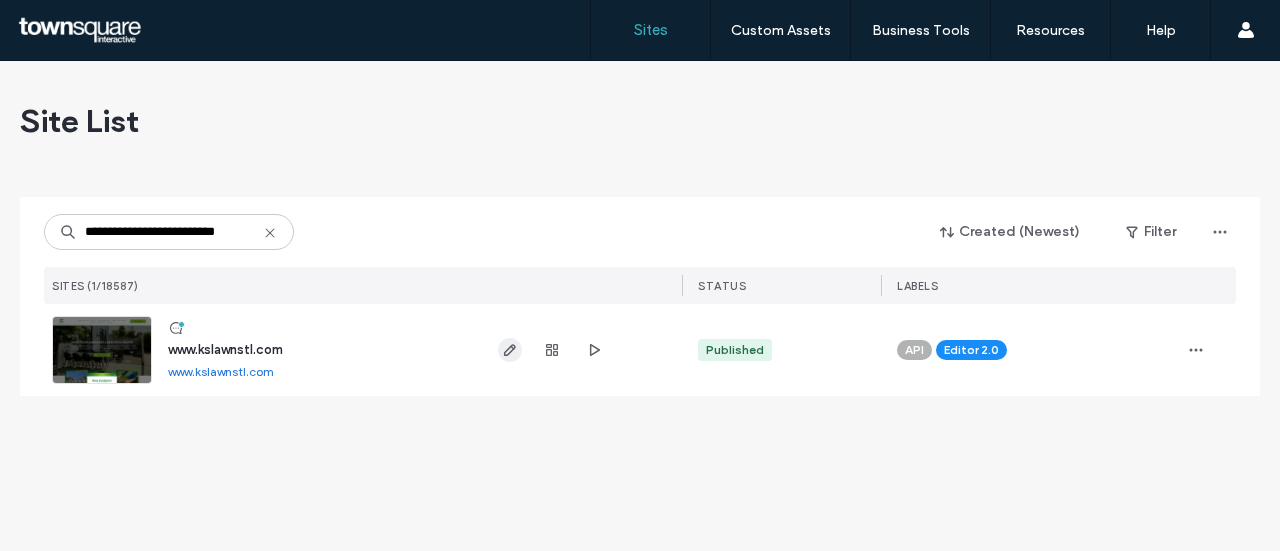 click at bounding box center [510, 350] 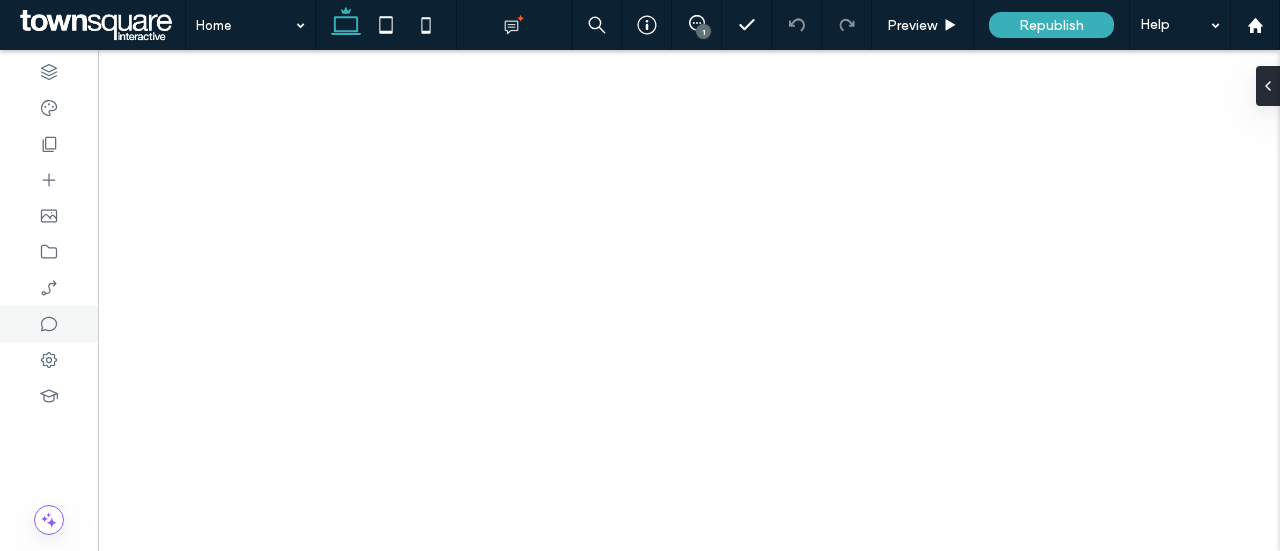 scroll, scrollTop: 0, scrollLeft: 0, axis: both 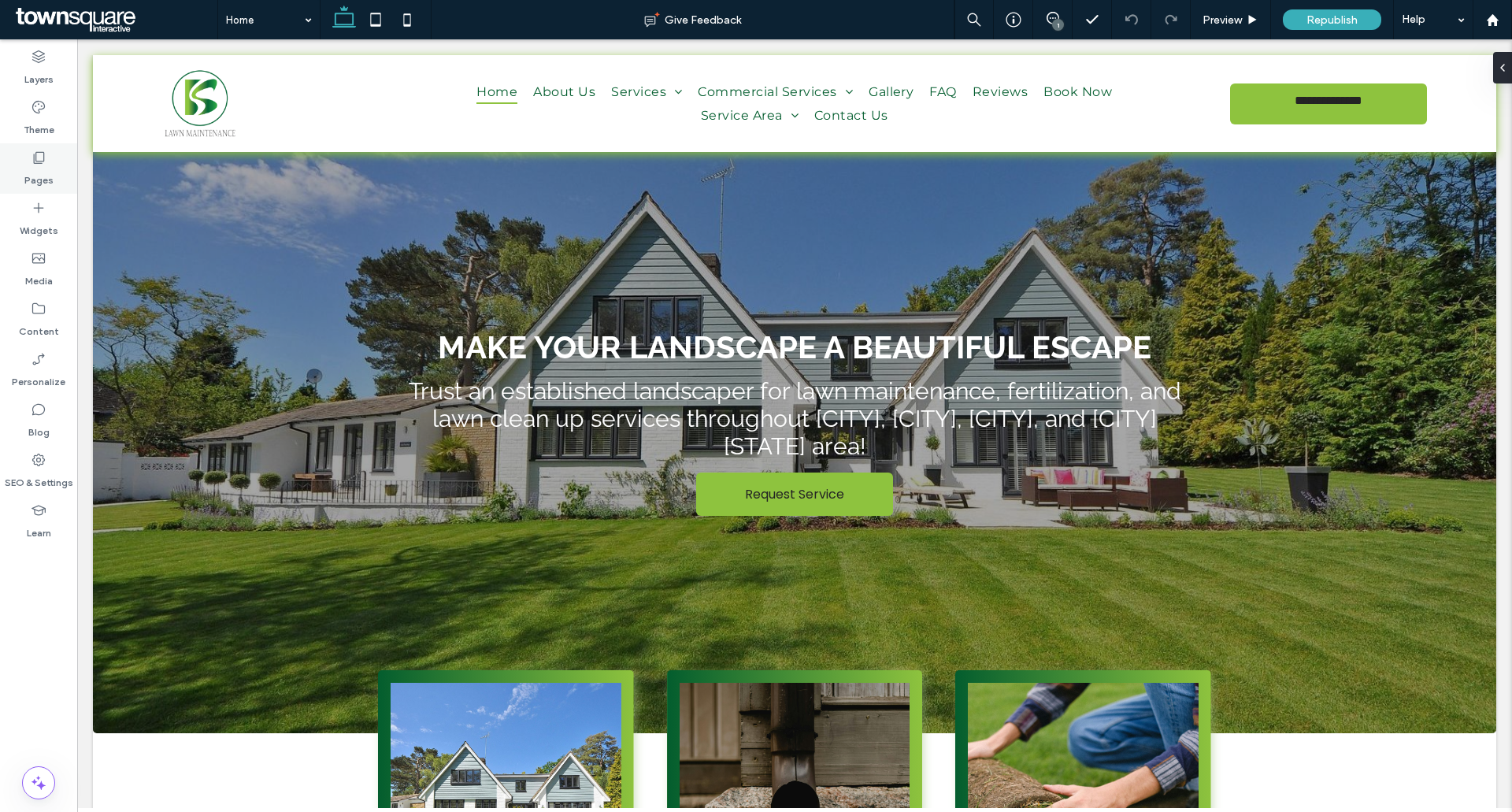 click on "Pages" at bounding box center [39, 176] 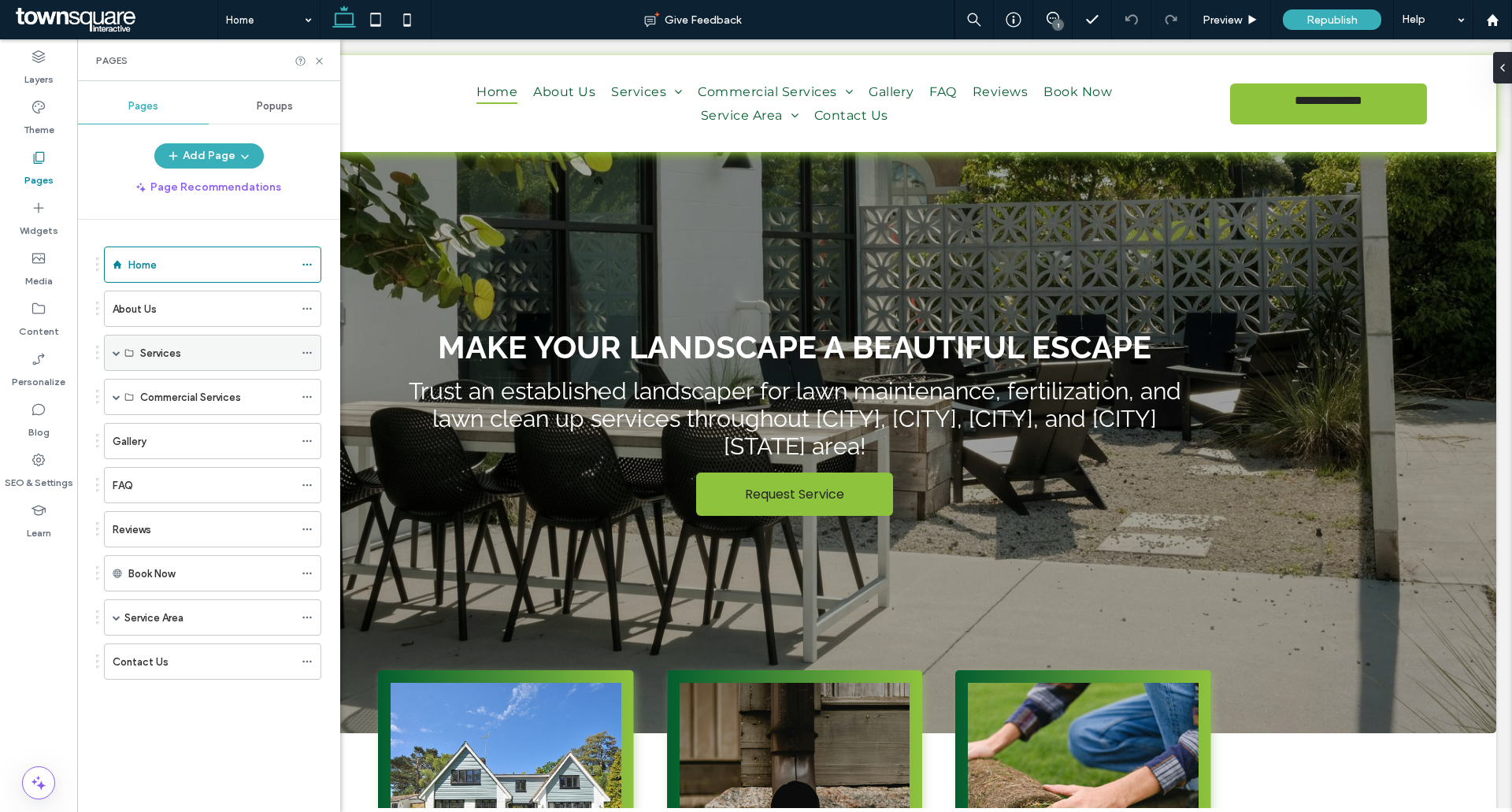 click at bounding box center (117, 353) 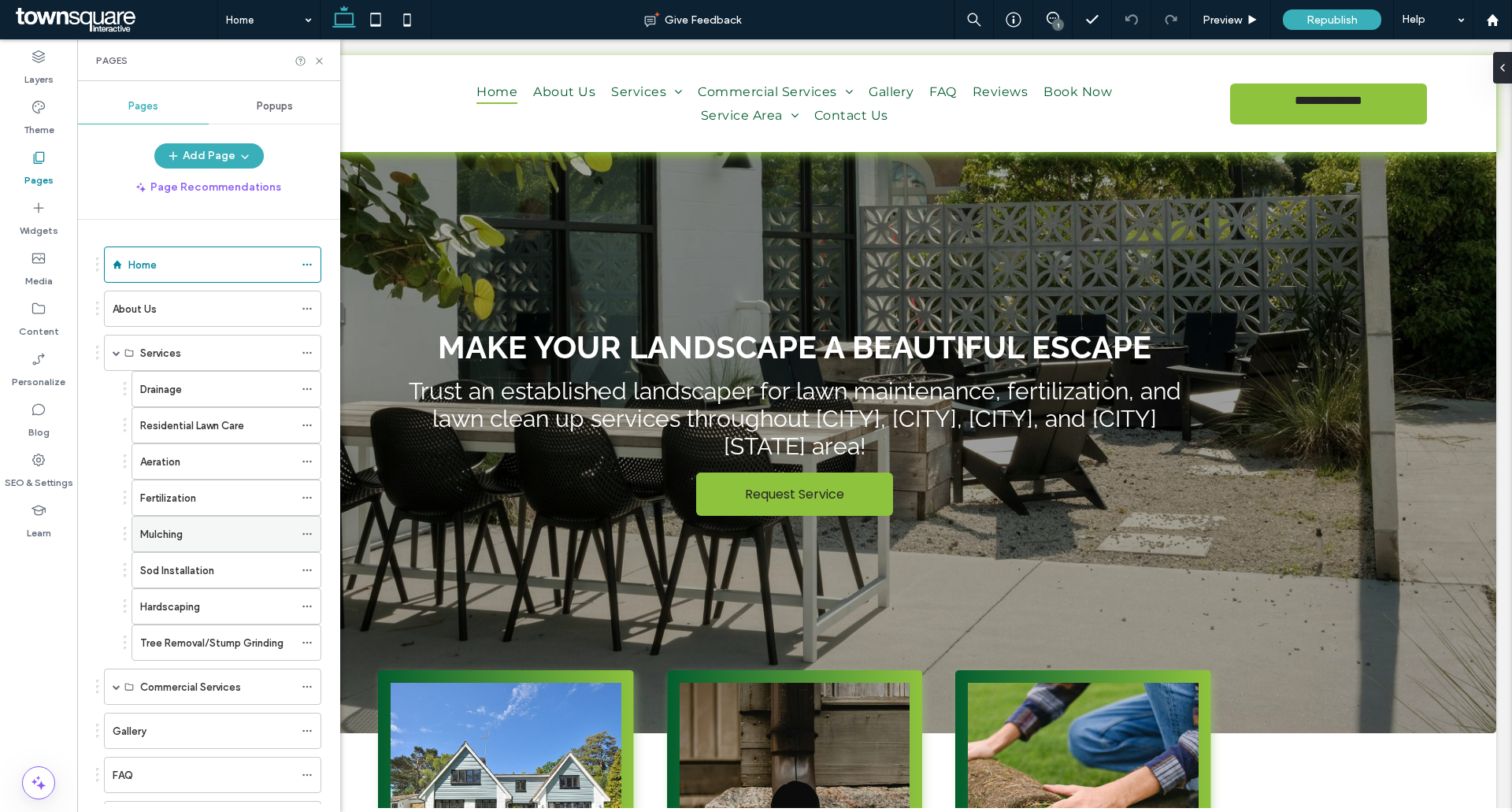 click on "Mulching" at bounding box center (161, 534) 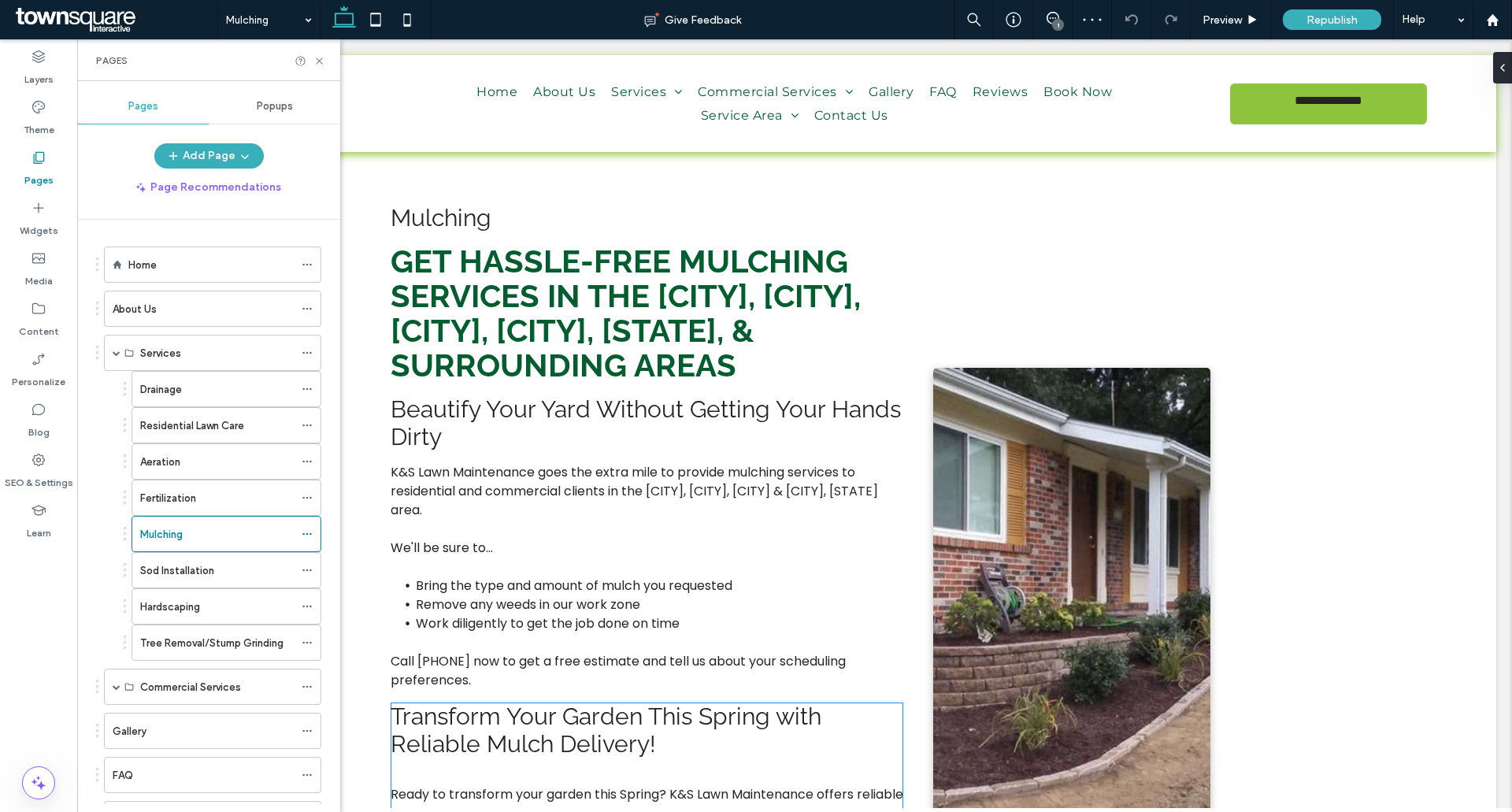 scroll, scrollTop: 473, scrollLeft: 0, axis: vertical 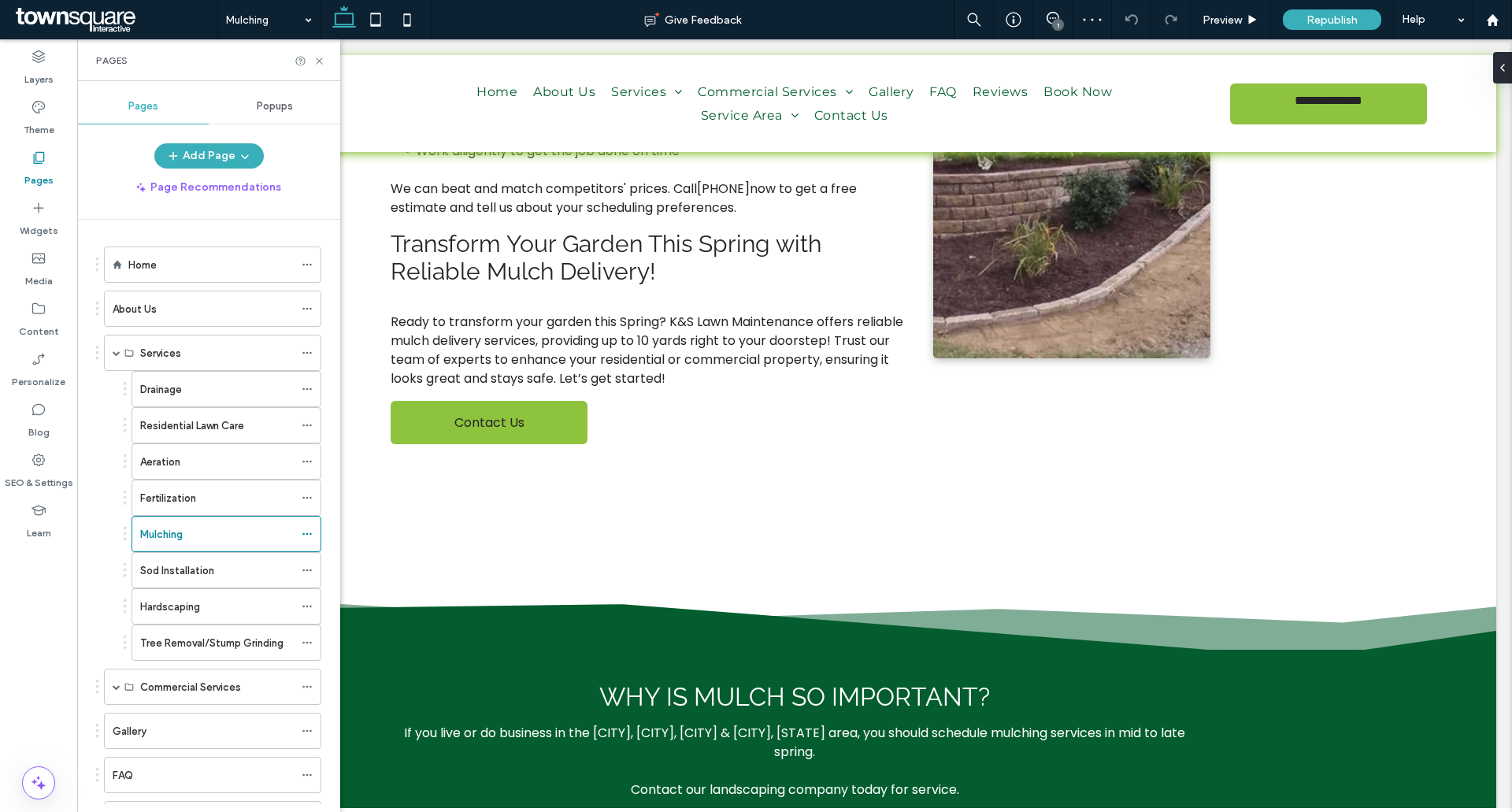 drag, startPoint x: 209, startPoint y: 547, endPoint x: 175, endPoint y: 547, distance: 34 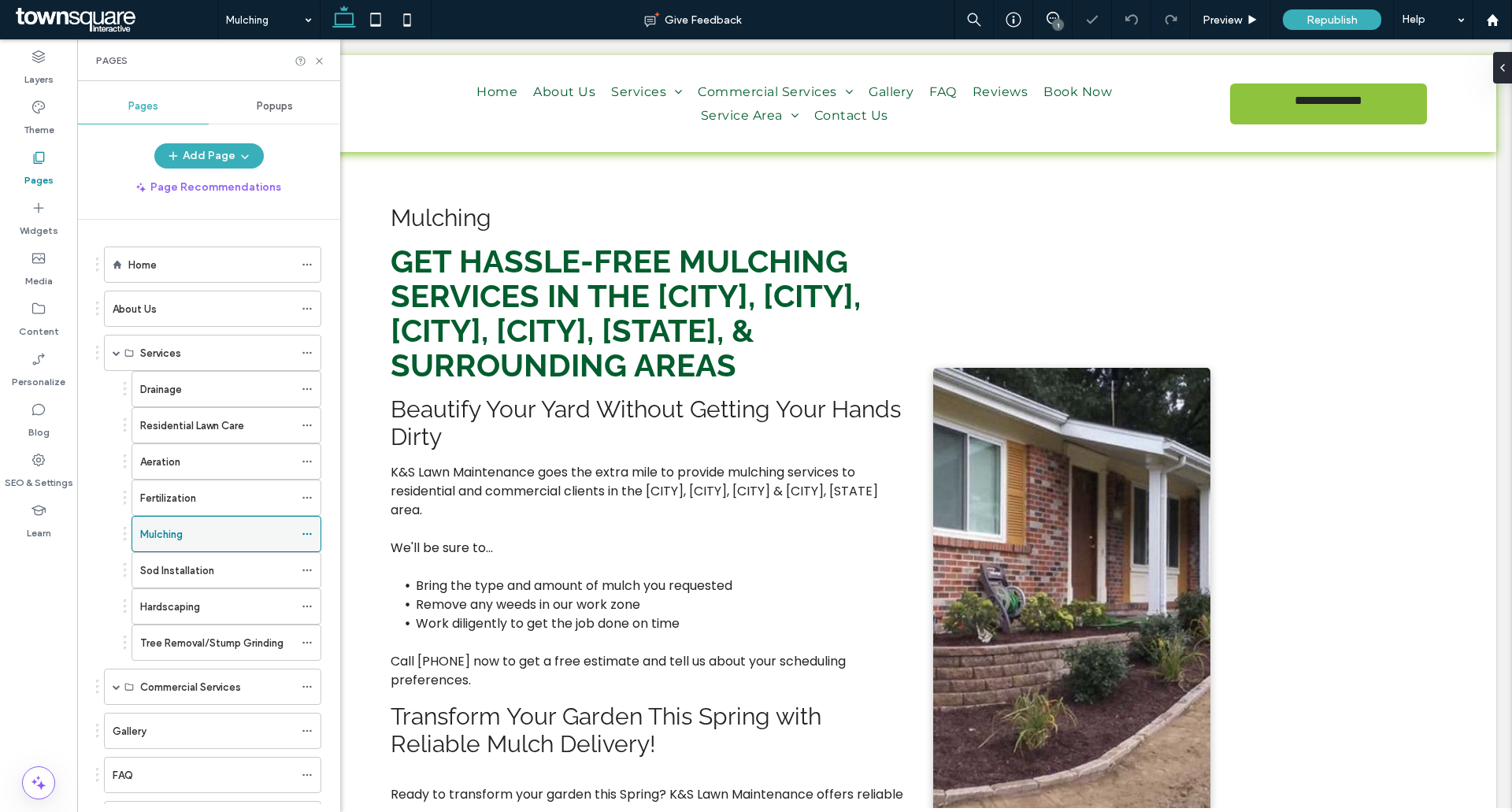 scroll, scrollTop: 0, scrollLeft: 0, axis: both 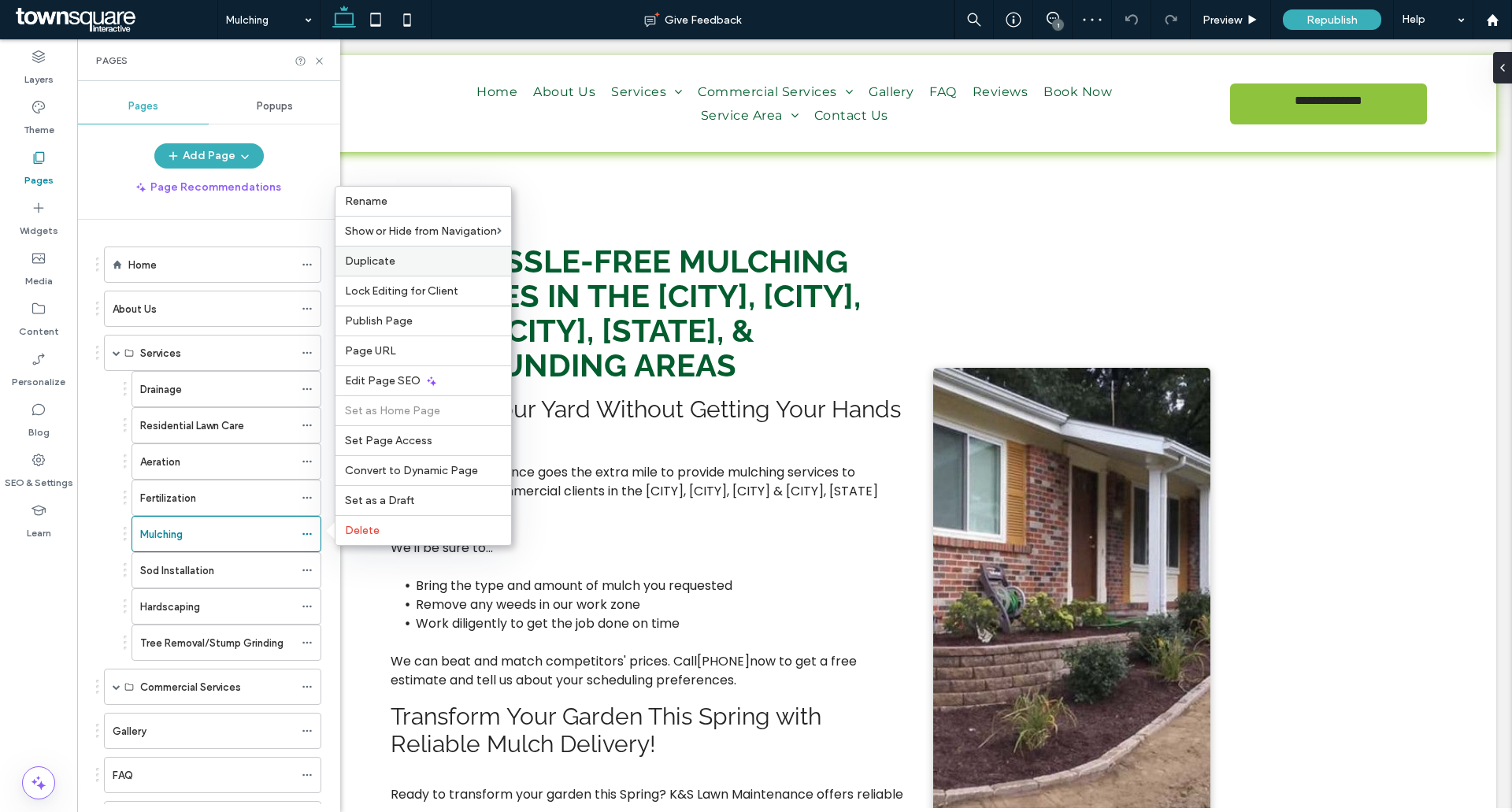 click on "Duplicate" at bounding box center [370, 261] 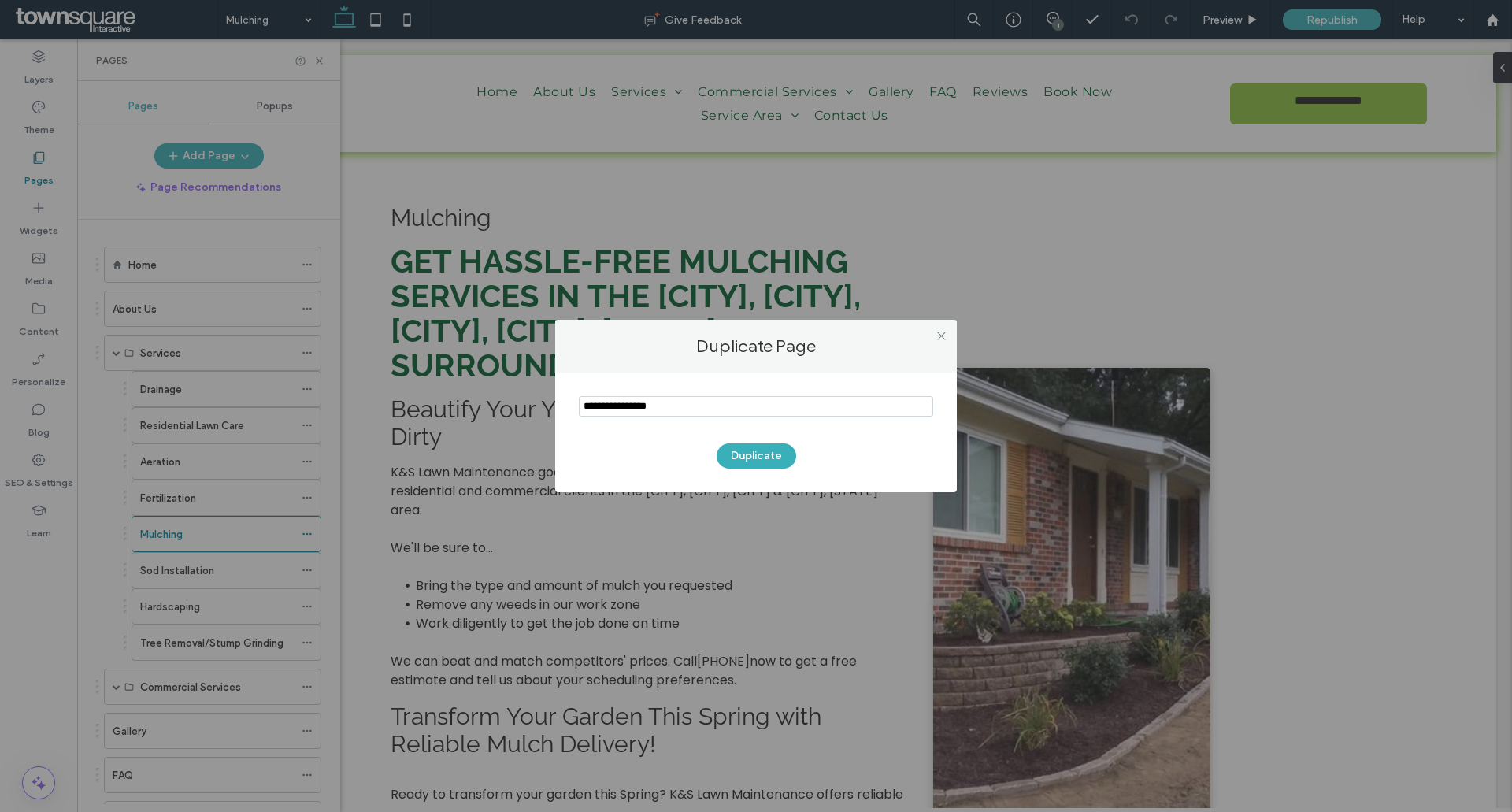 drag, startPoint x: 699, startPoint y: 402, endPoint x: 607, endPoint y: 406, distance: 92.08692 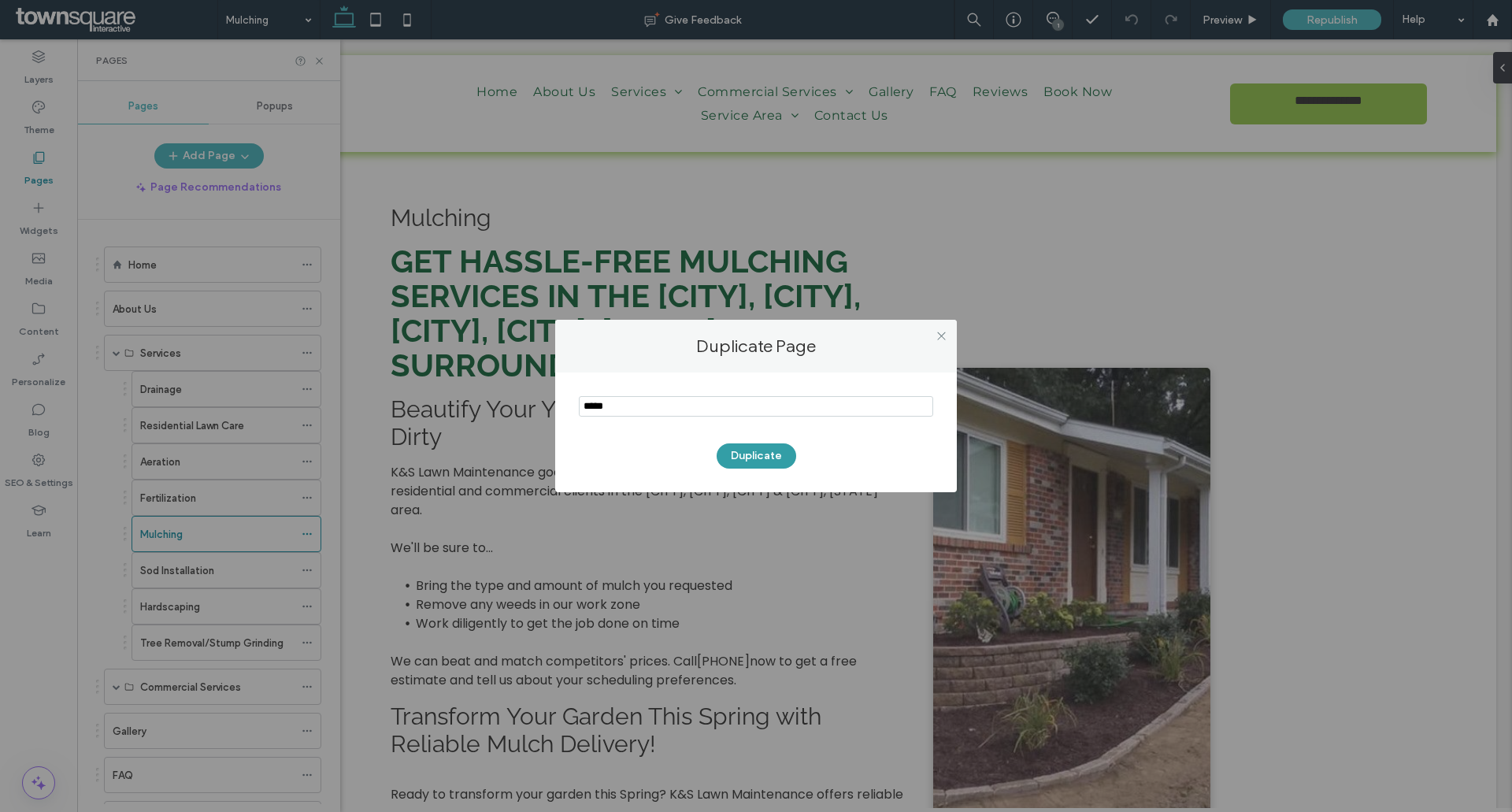 type on "*****" 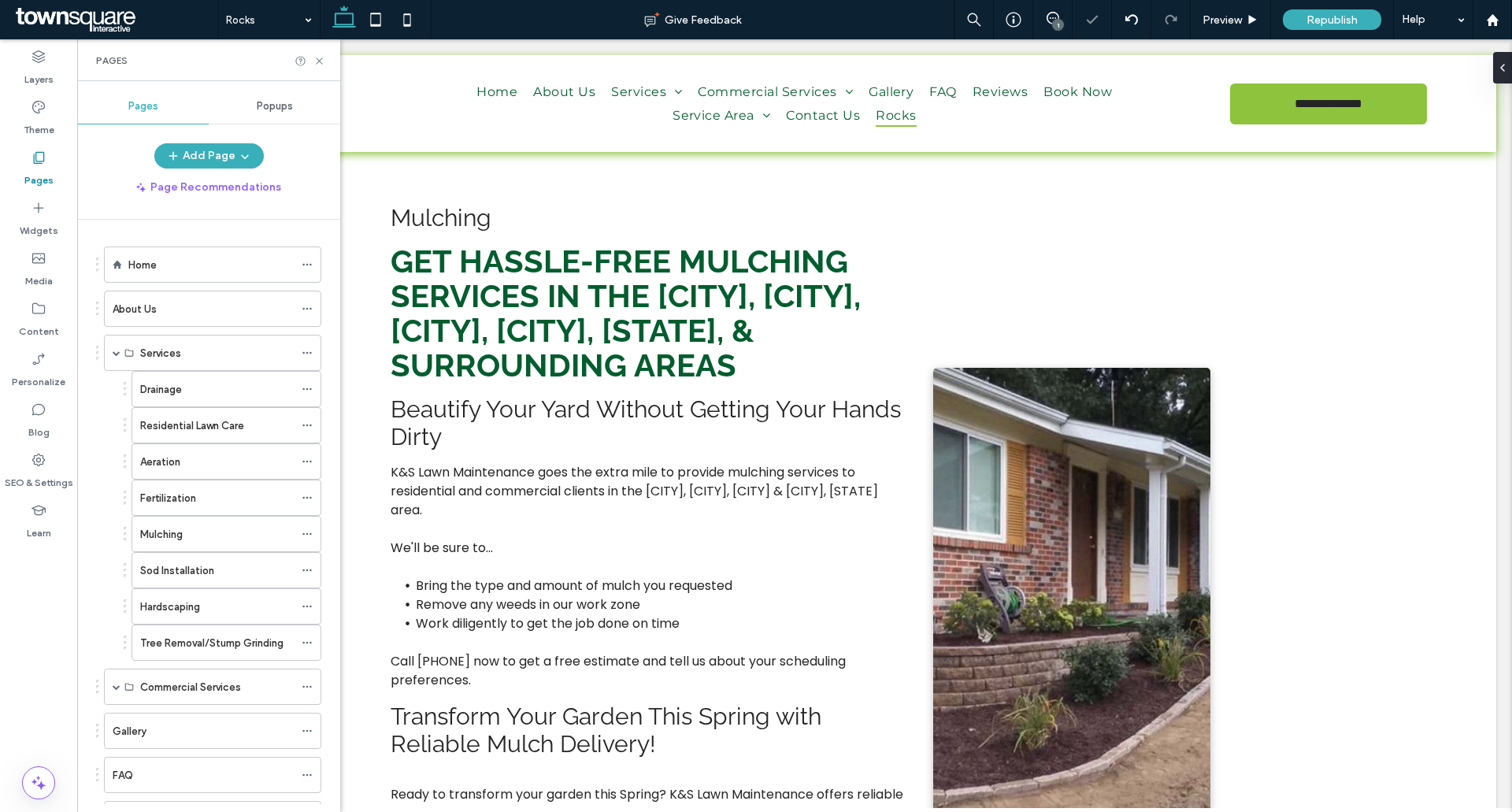 scroll, scrollTop: 0, scrollLeft: 0, axis: both 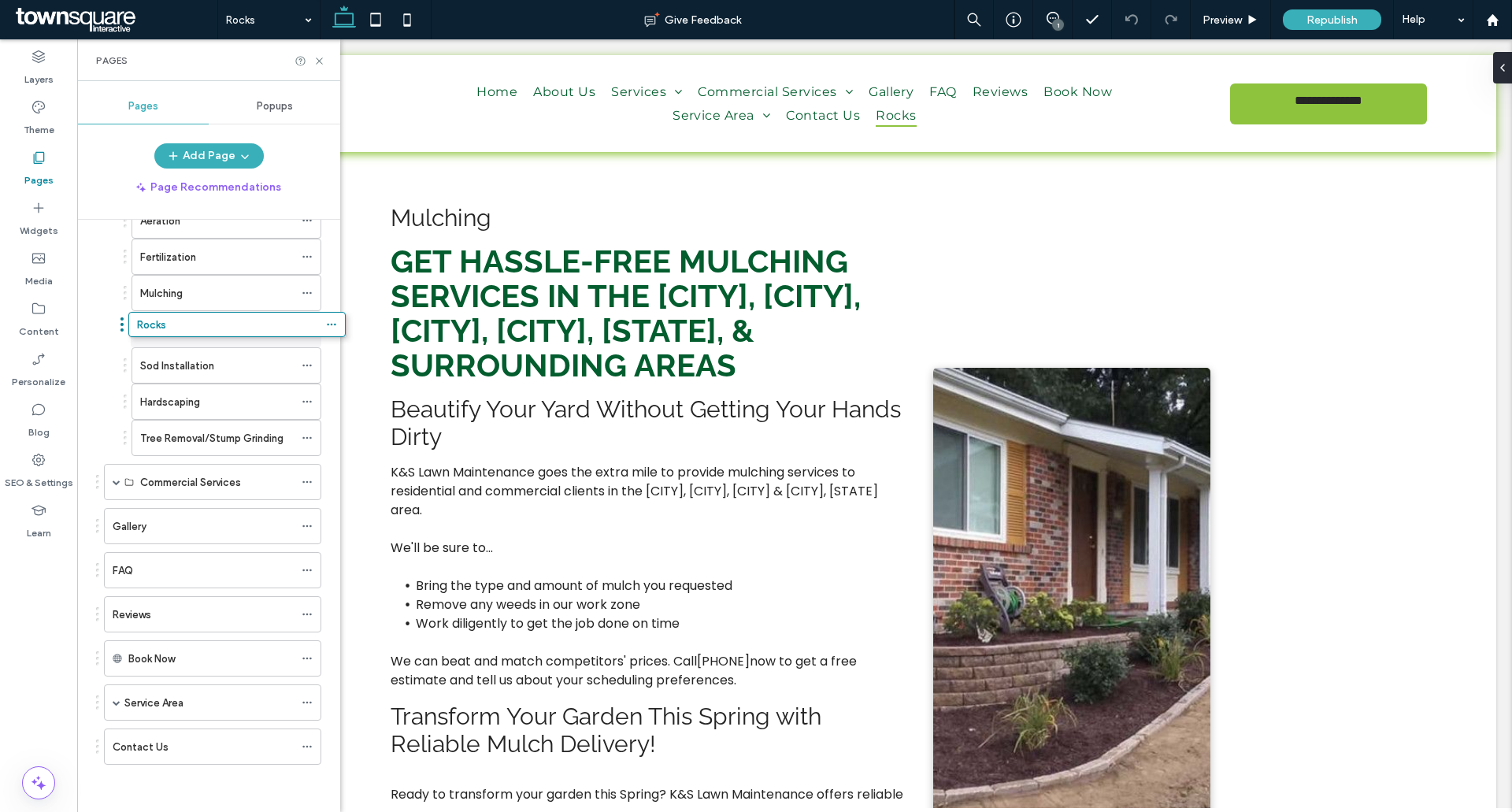 drag, startPoint x: 161, startPoint y: 667, endPoint x: 183, endPoint y: 337, distance: 330.73252 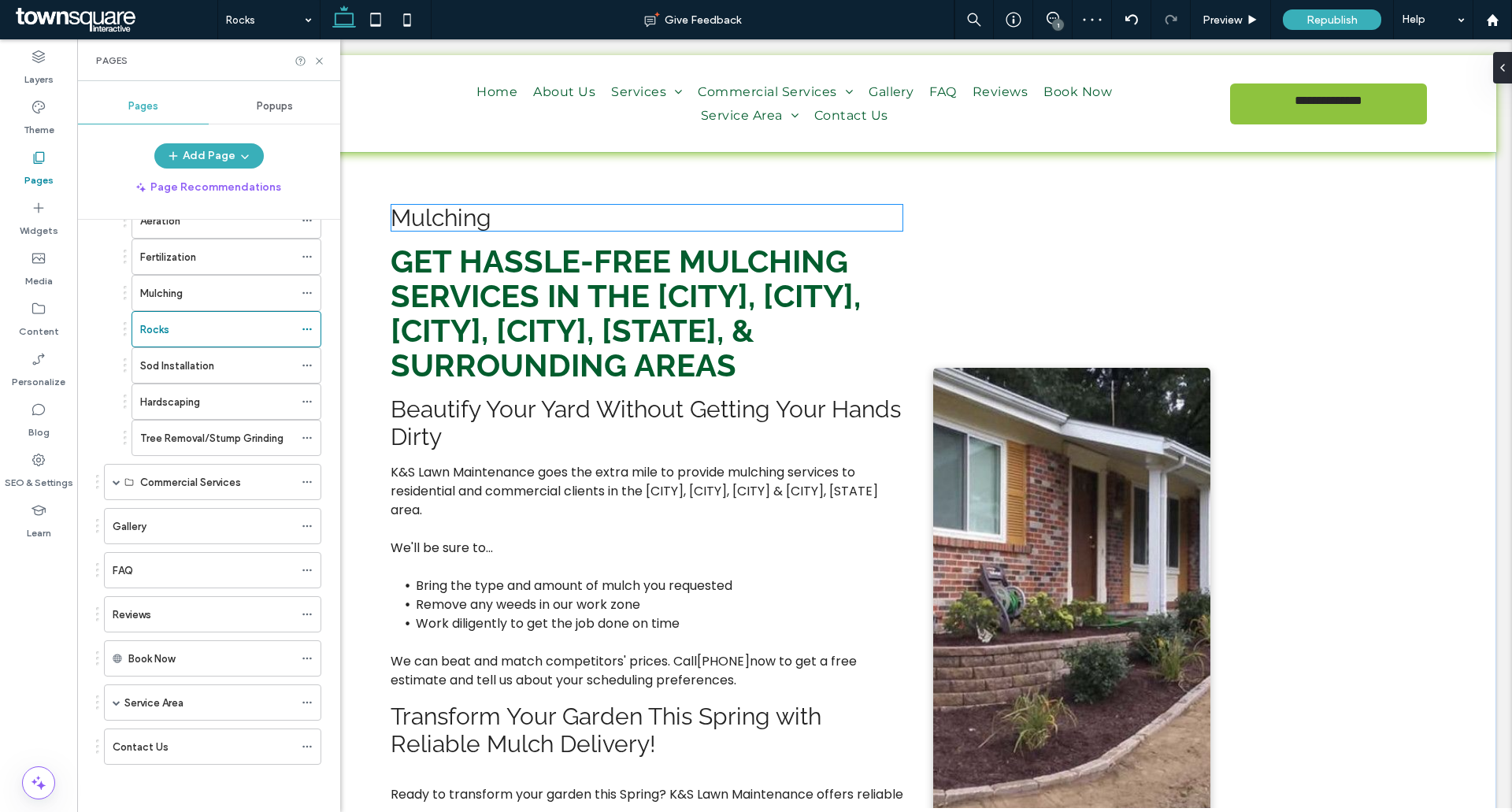 click on "Mulching" at bounding box center (441, 217) 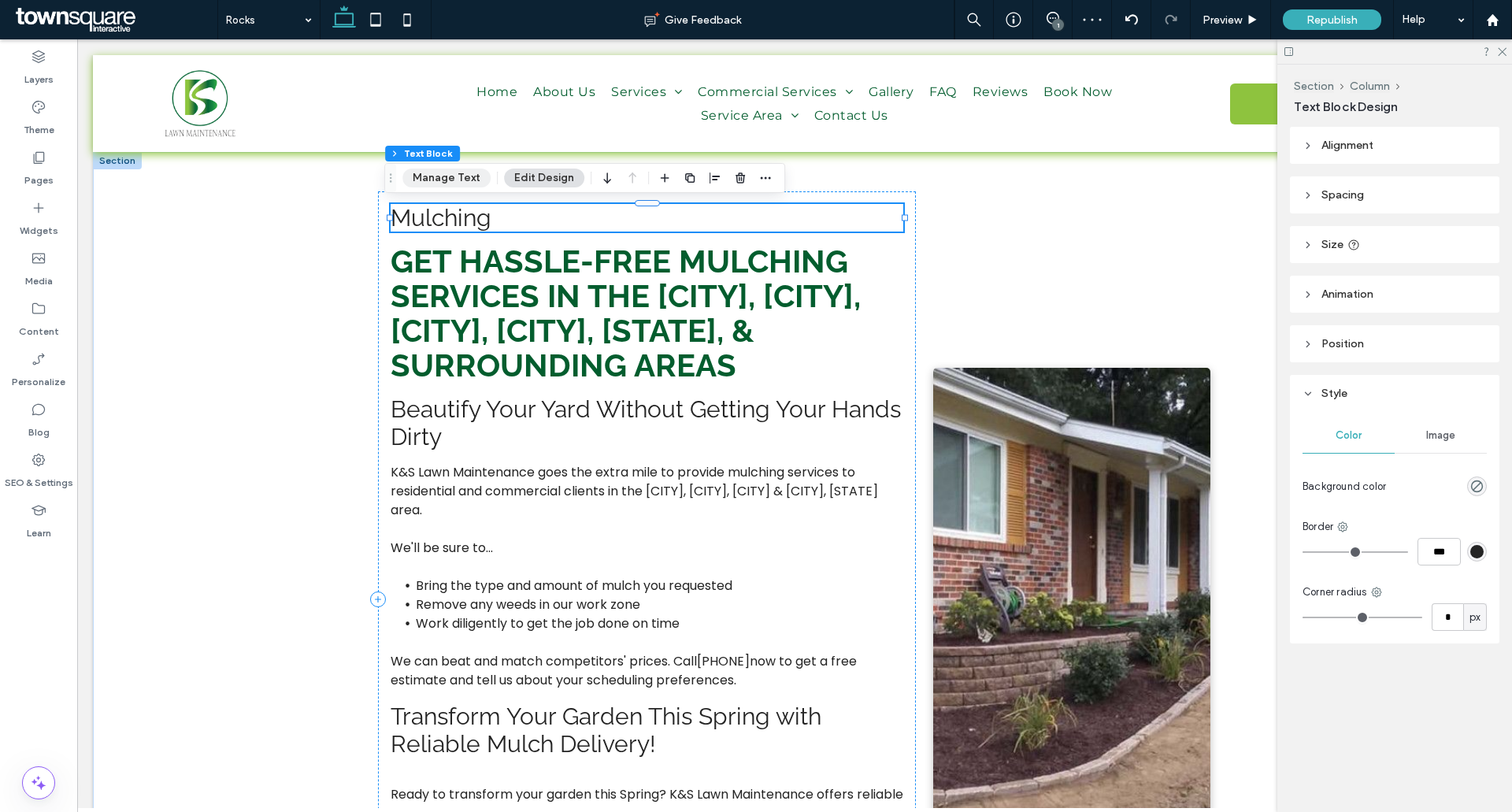 click on "Manage Text" at bounding box center [447, 178] 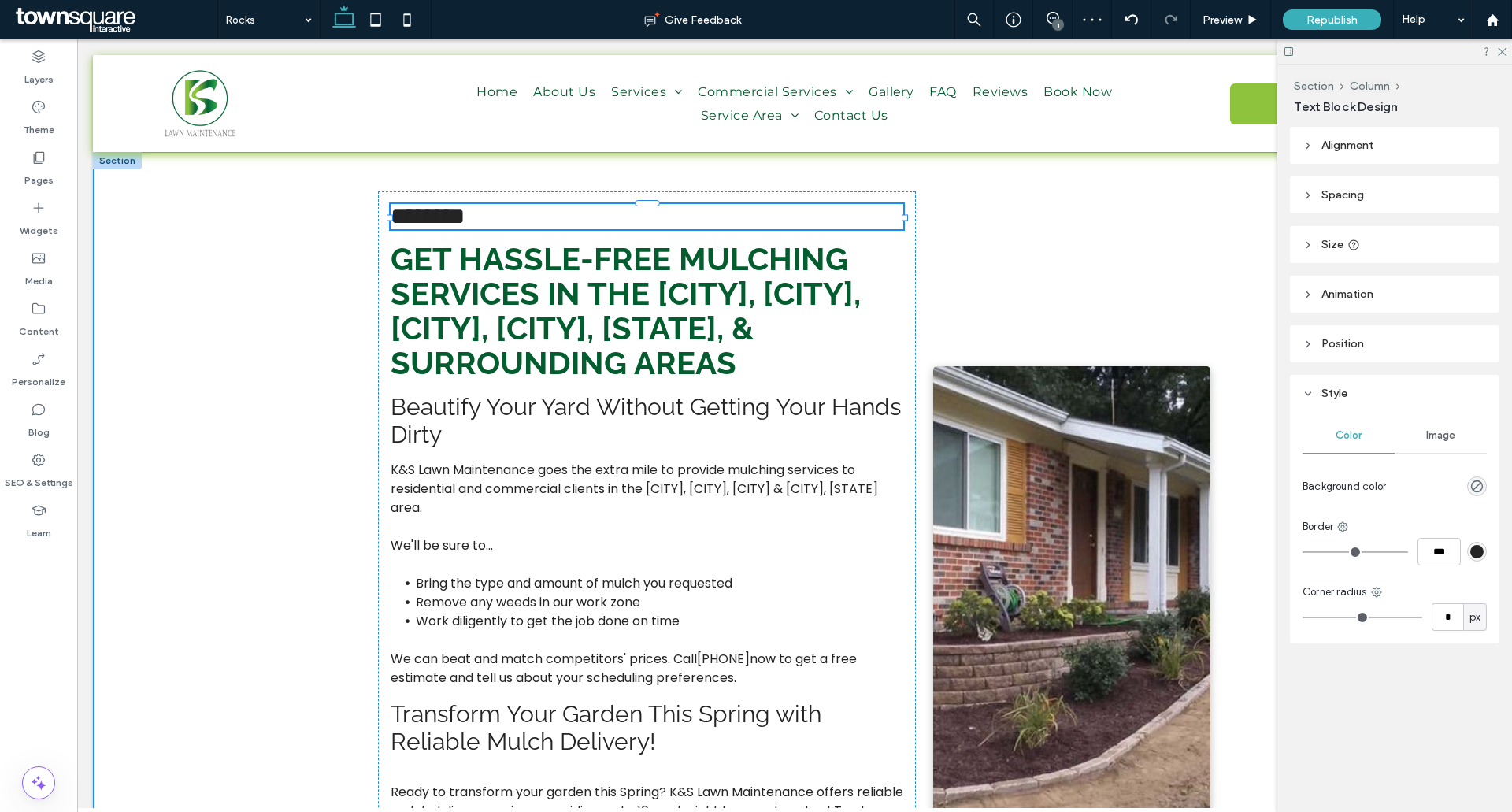 type on "*******" 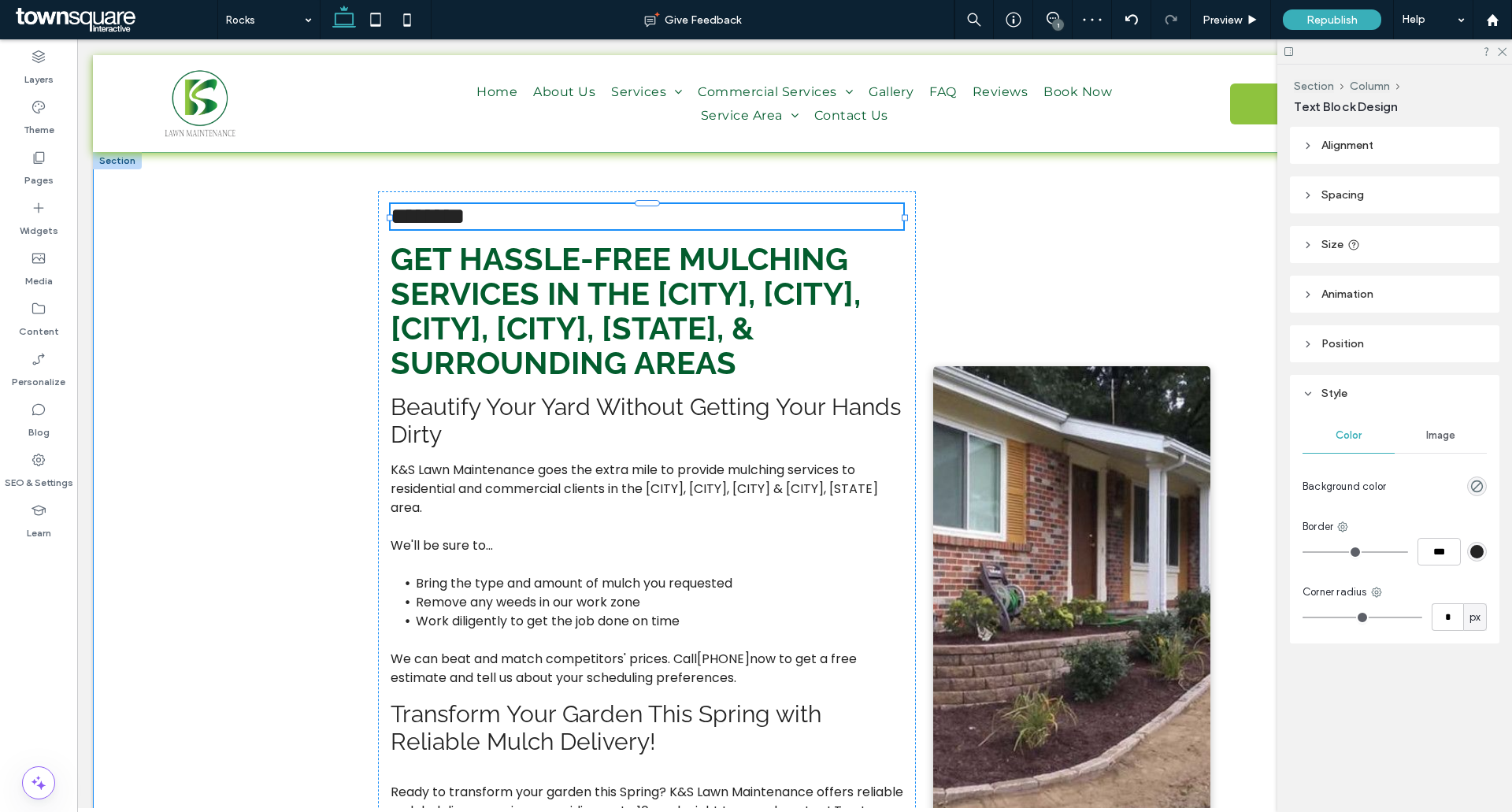 type on "**" 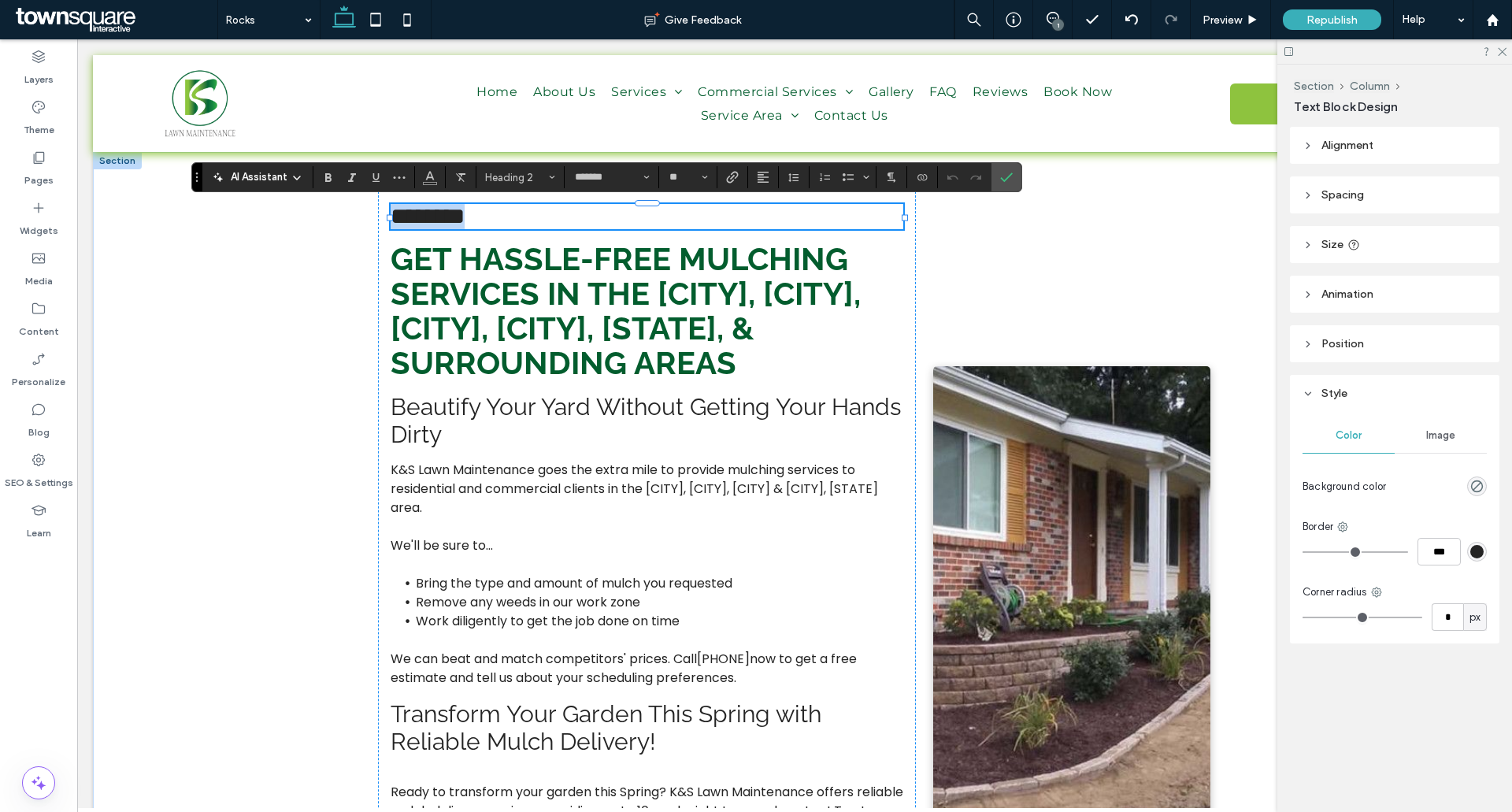 type 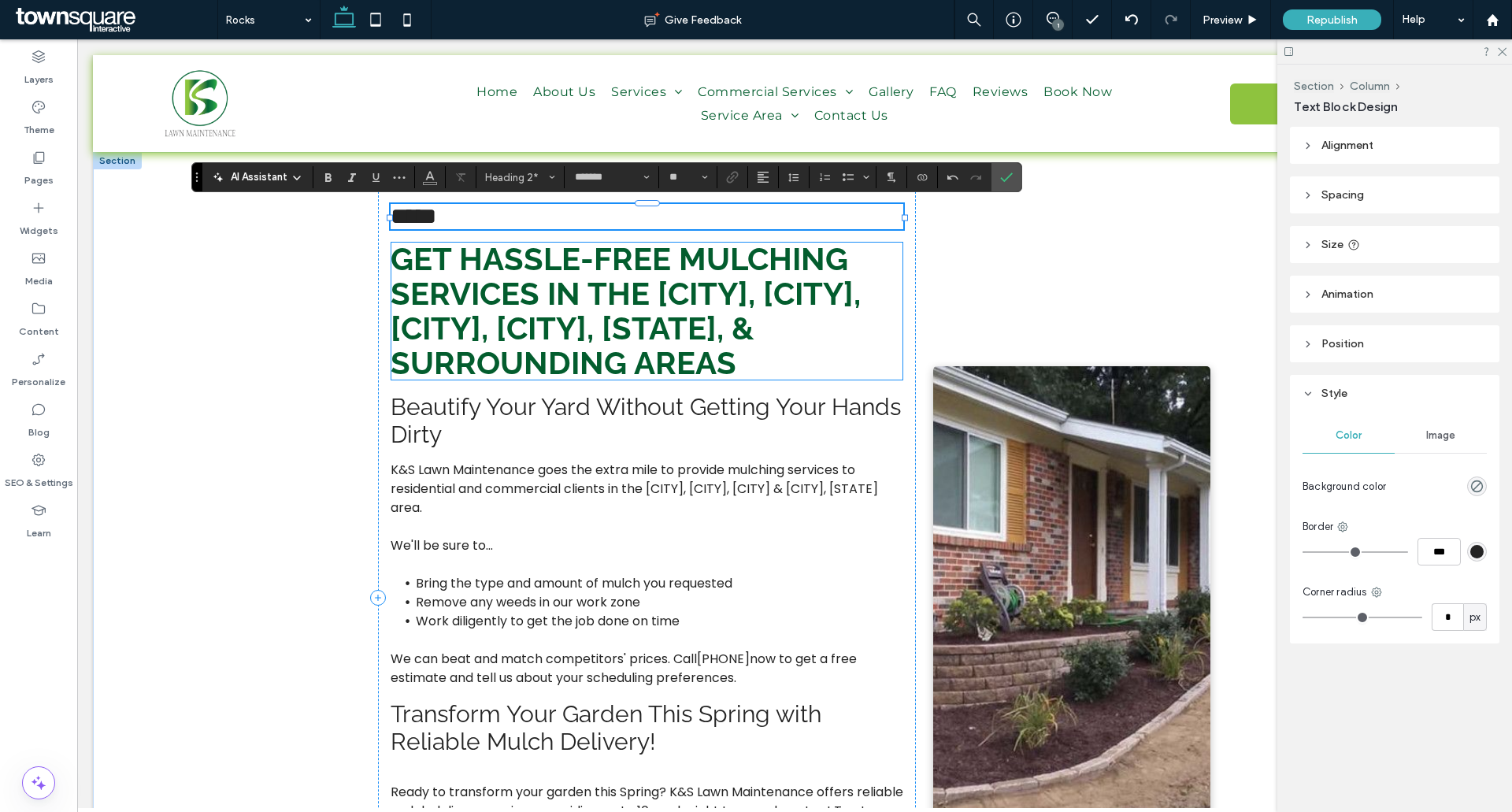 click on "Get hassle-free mulching services in the [CITY], [CITY], [CITY], [CITY], [STATE], & surrounding areas" at bounding box center (625, 310) 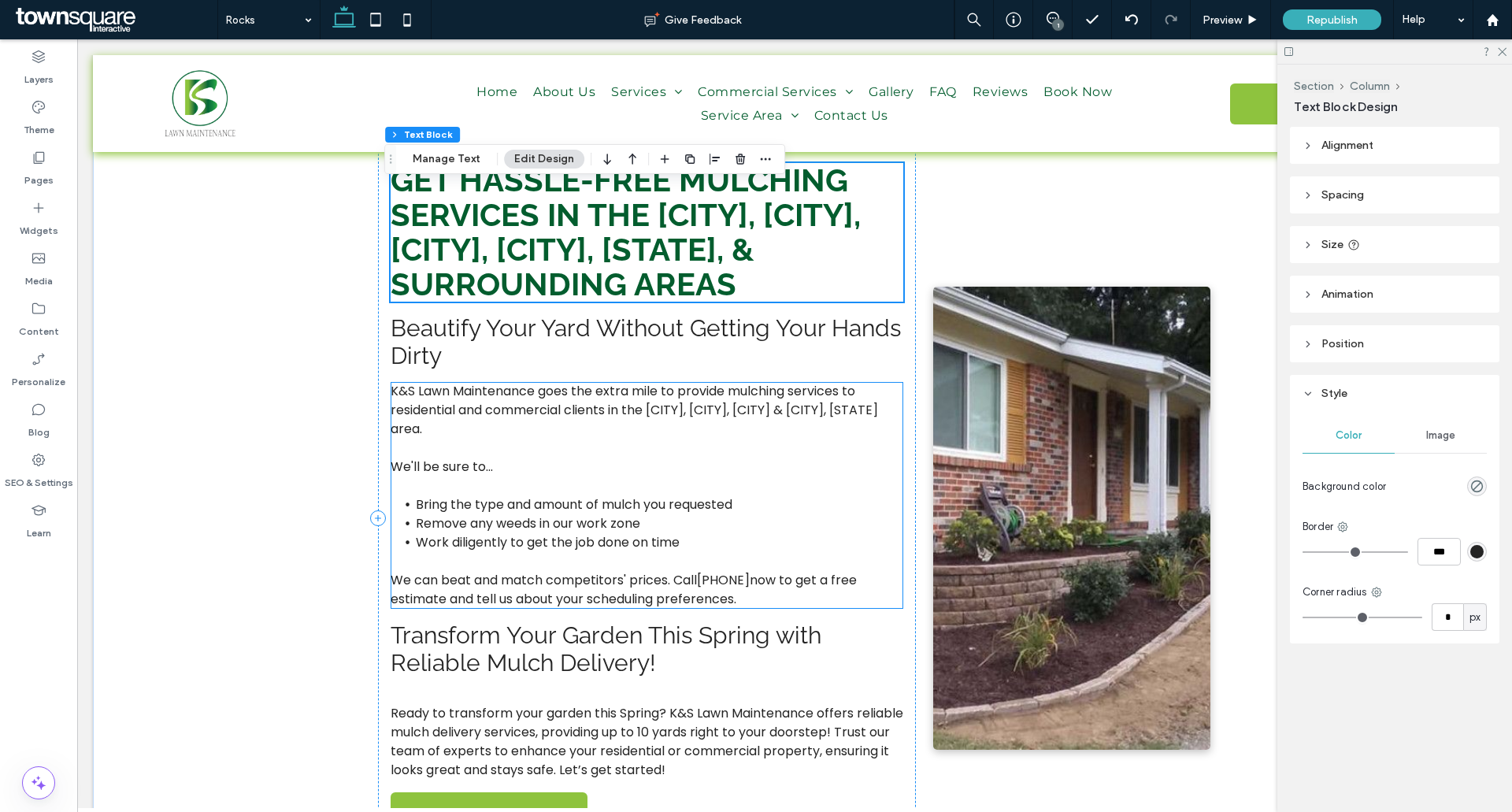 scroll, scrollTop: 158, scrollLeft: 0, axis: vertical 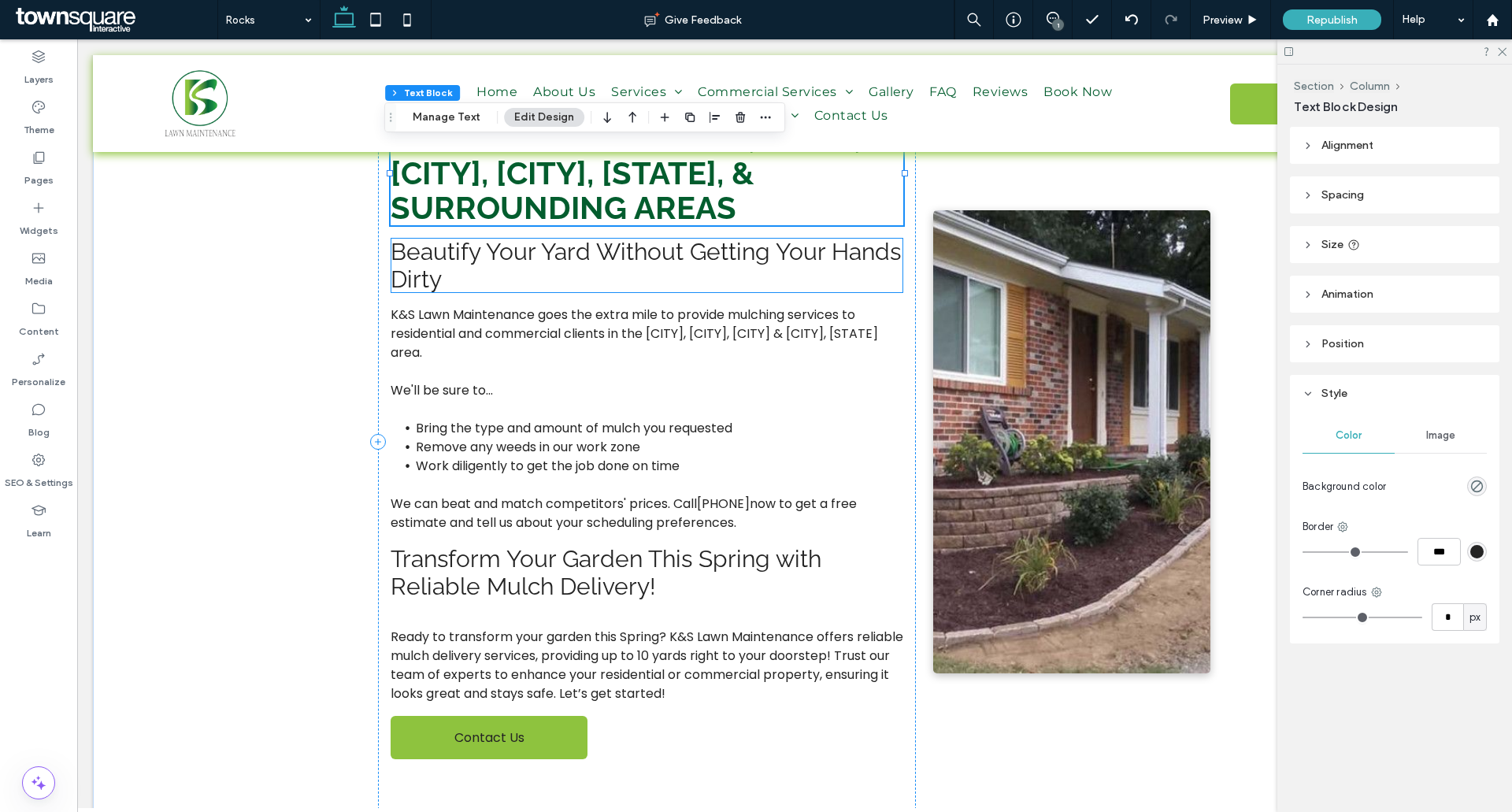 click on "Beautify Your Yard Without Getting Your Hands Dirty" at bounding box center [646, 265] 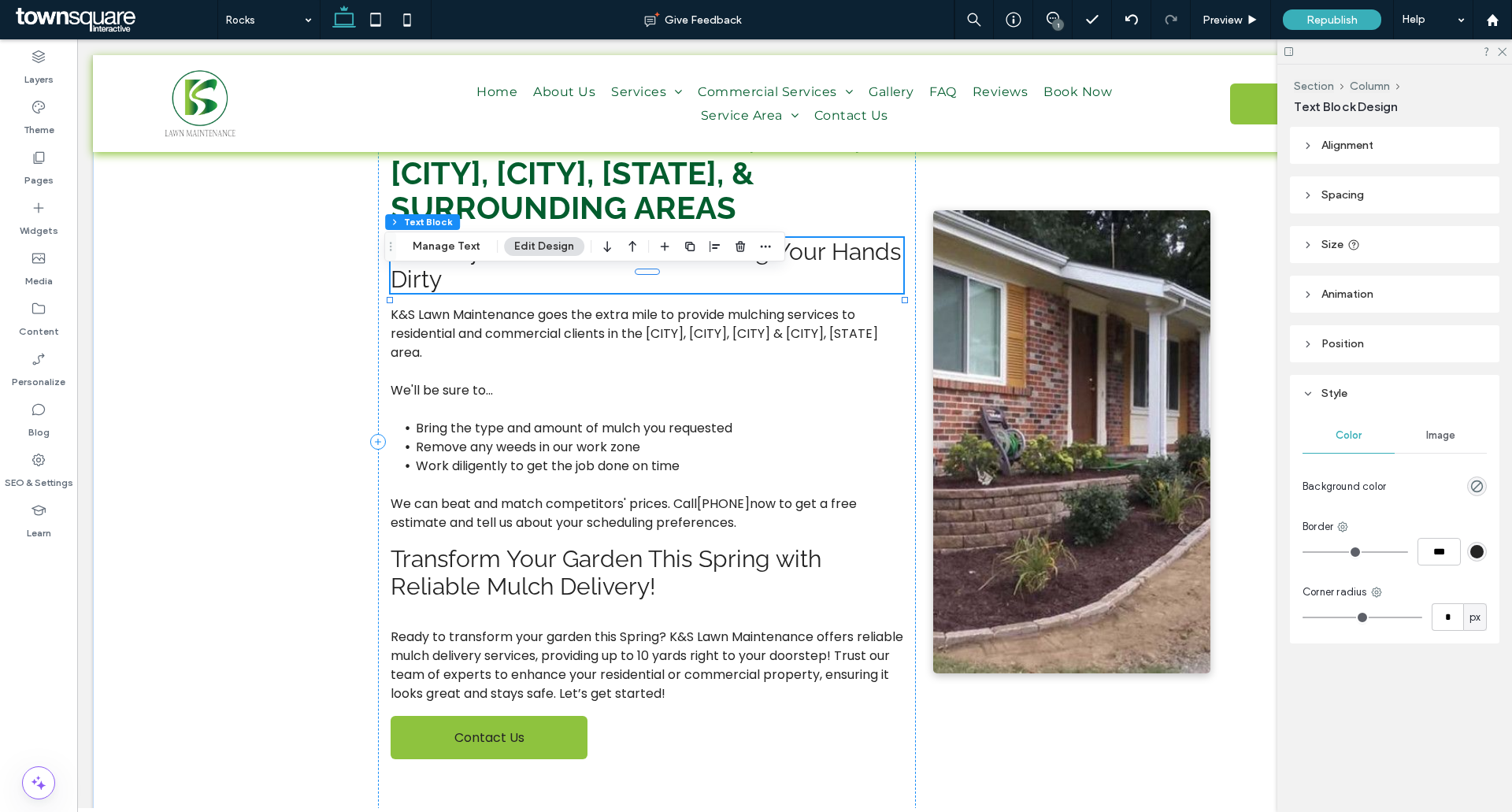 click on "Beautify Your Yard Without Getting Your Hands Dirty" at bounding box center [646, 265] 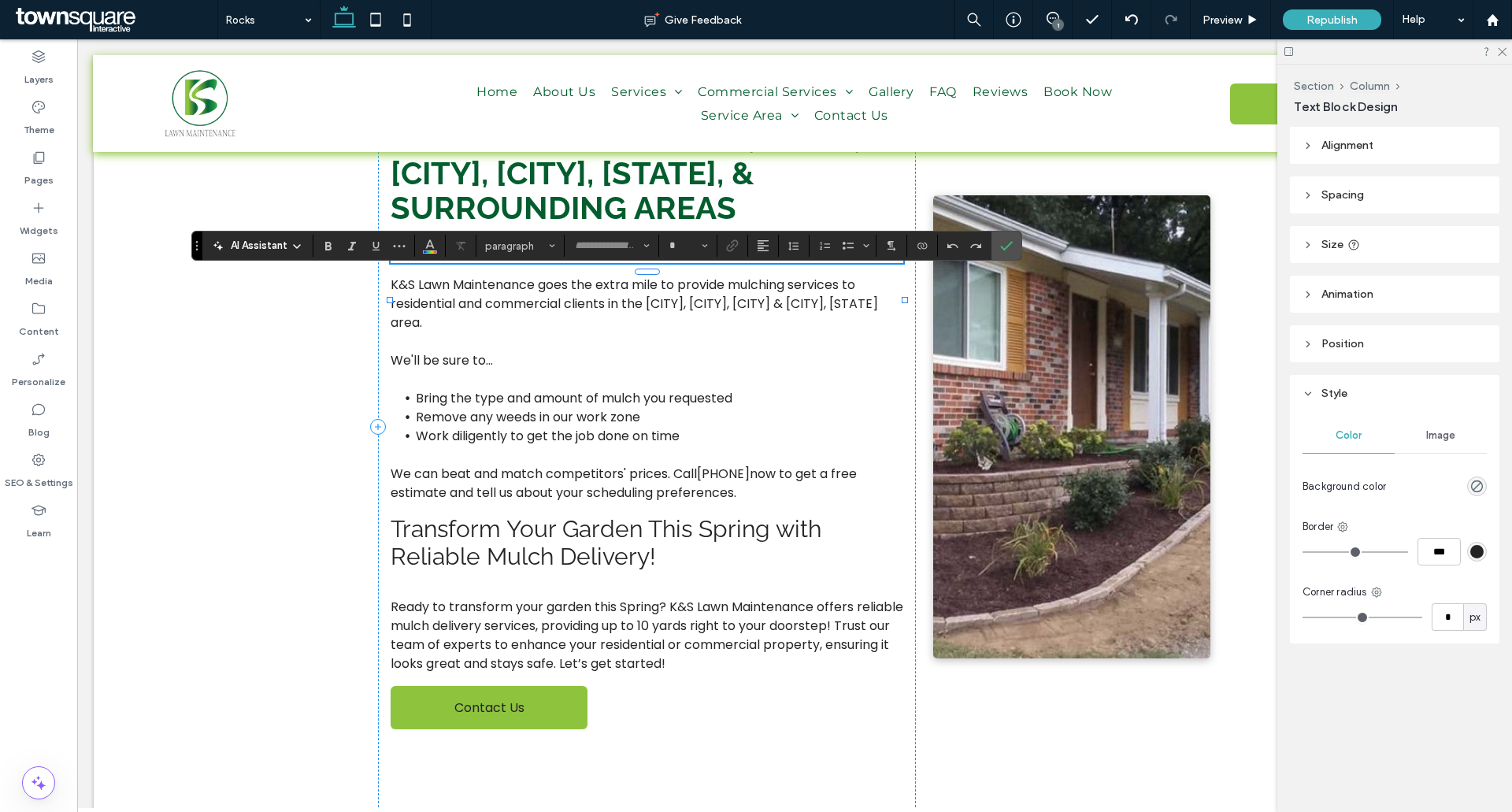 type on "*******" 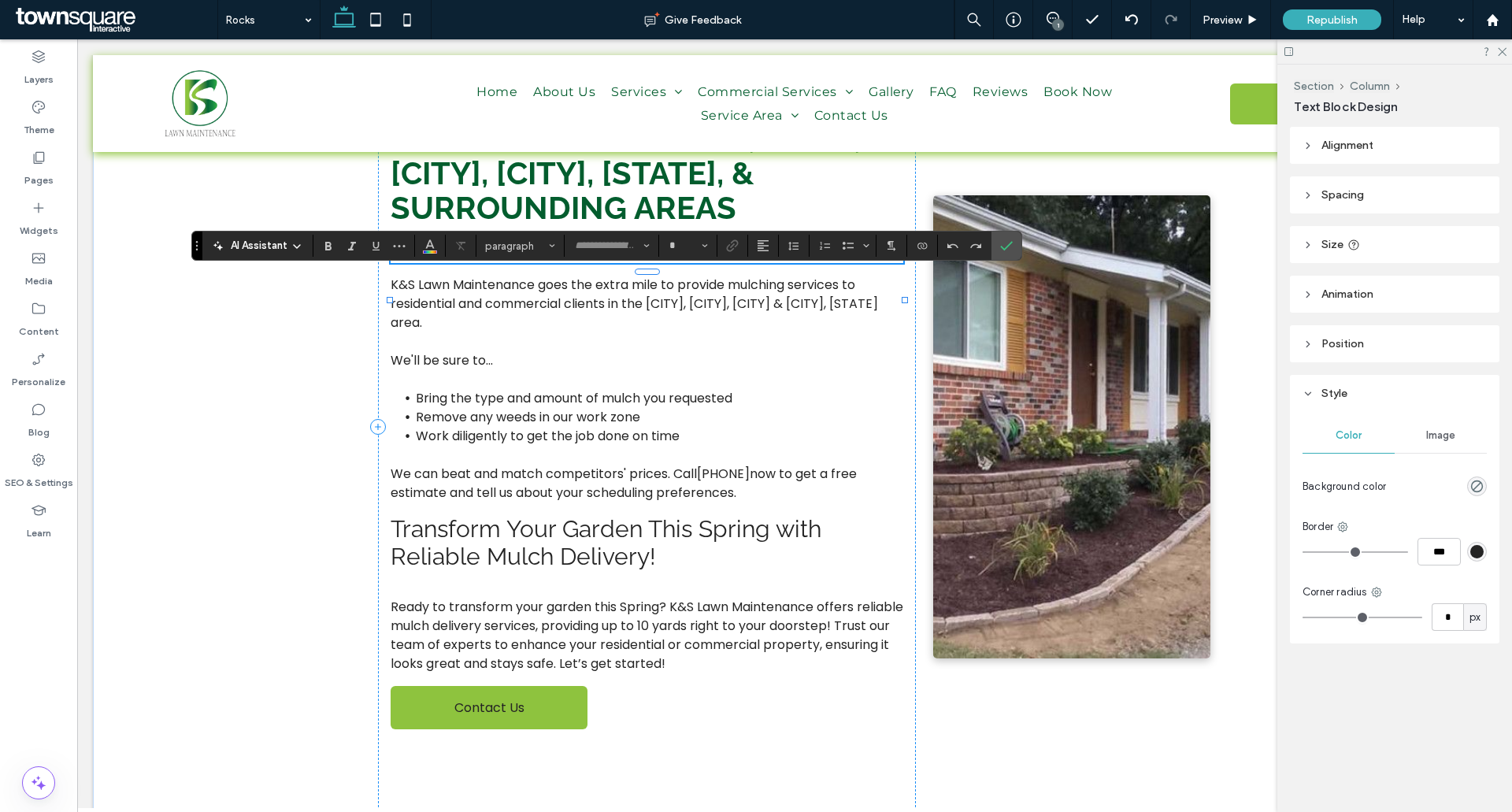 type on "**" 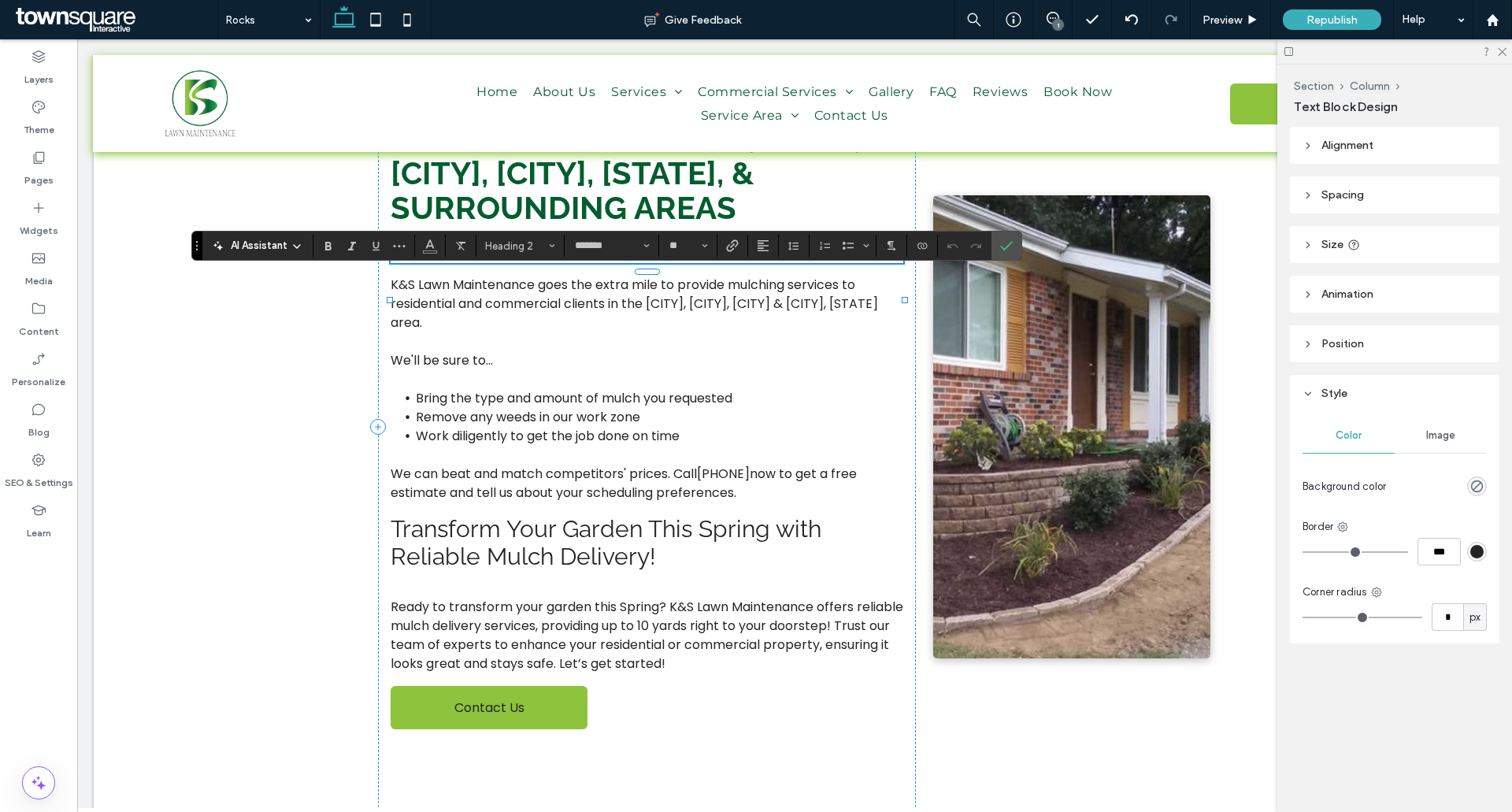 paste 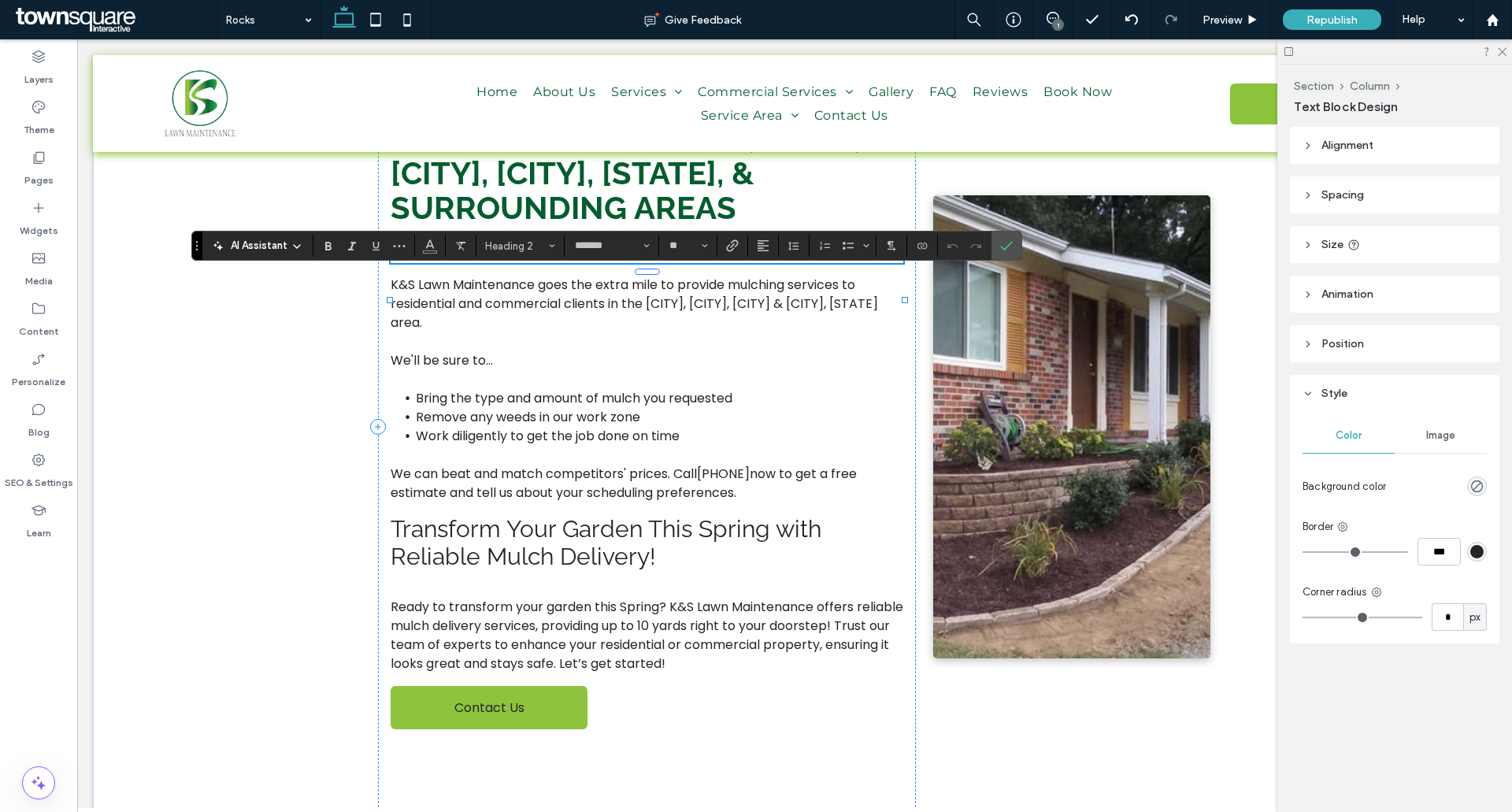 type 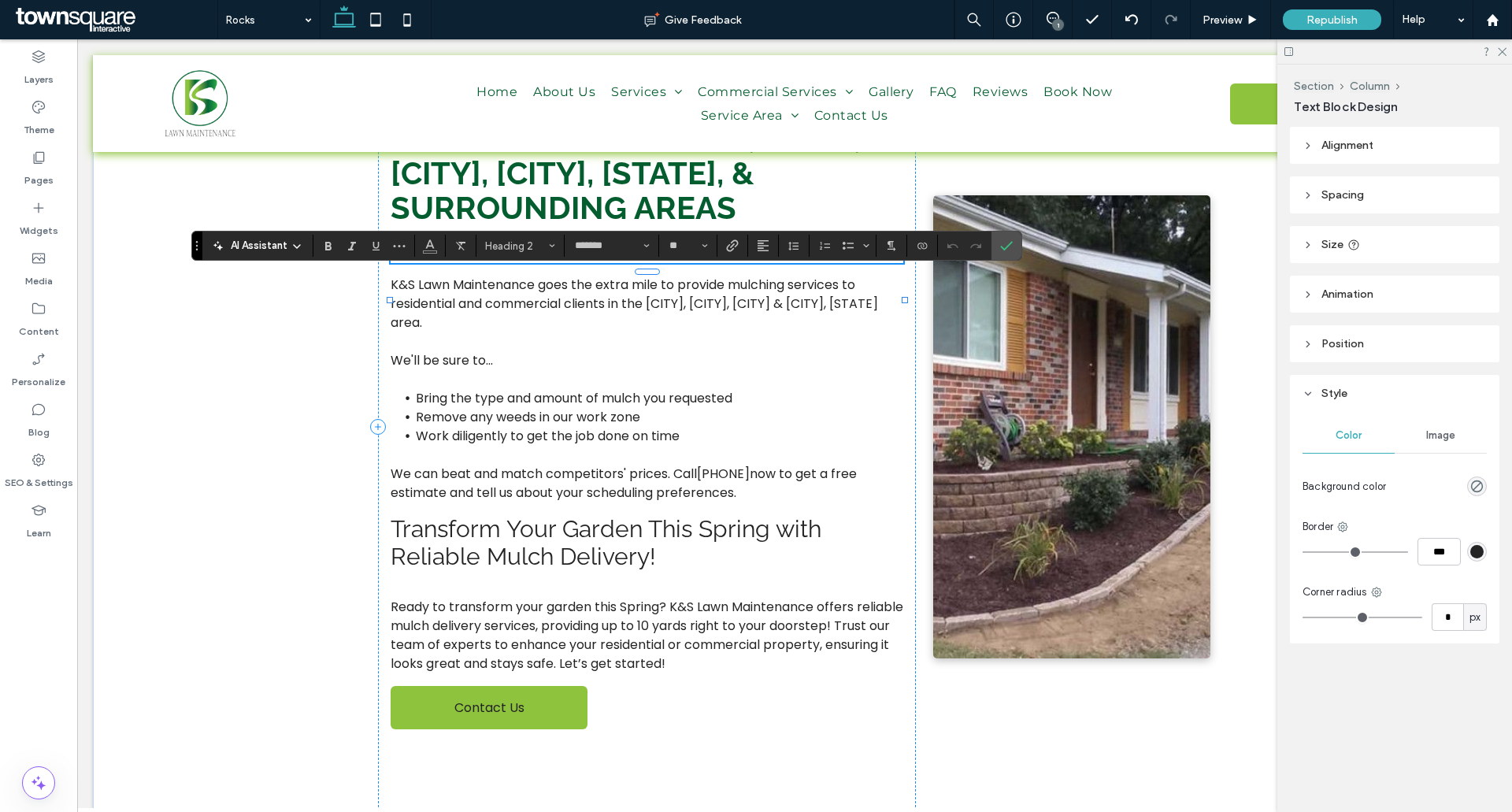 type 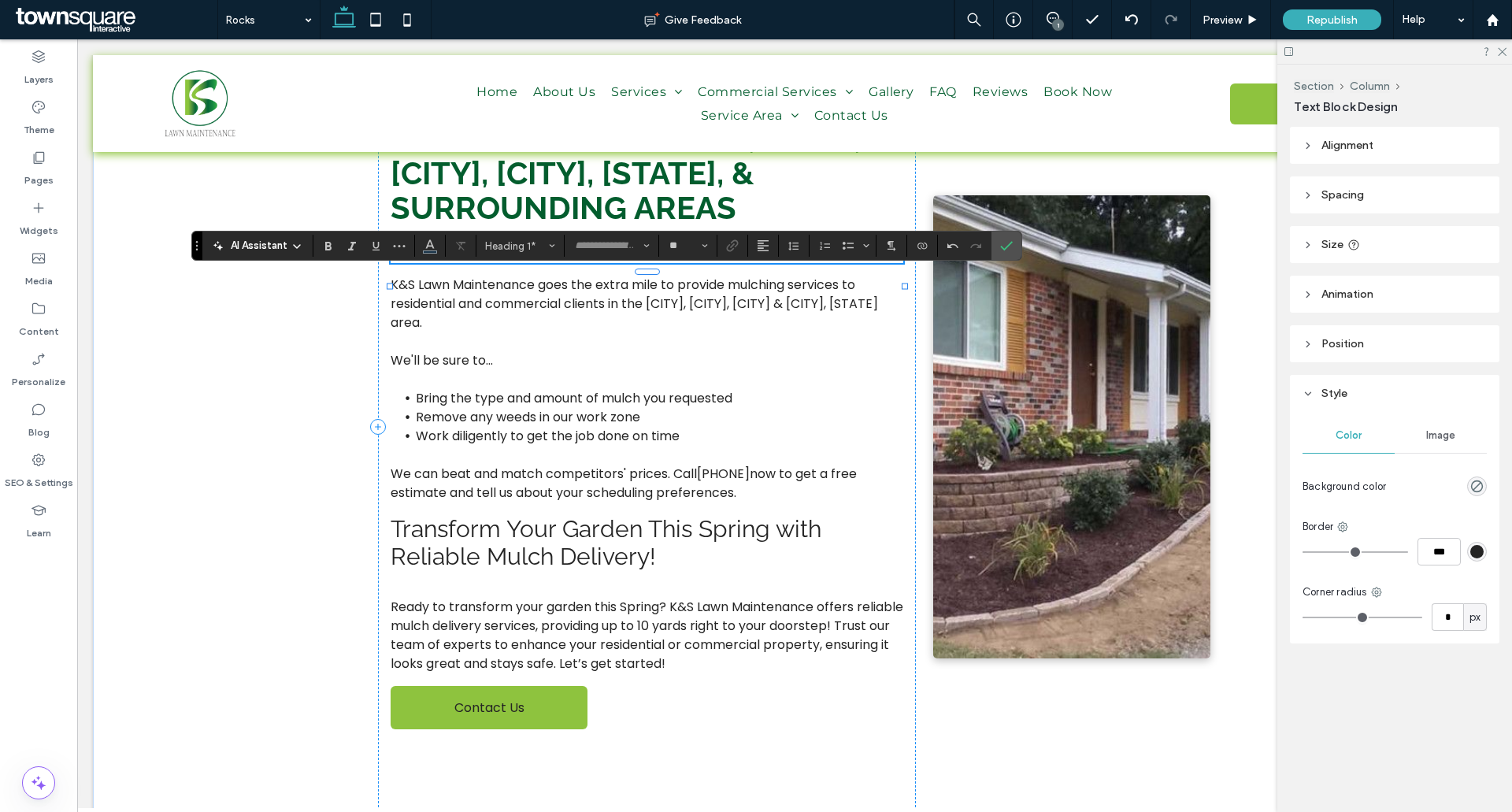 scroll, scrollTop: 12, scrollLeft: 0, axis: vertical 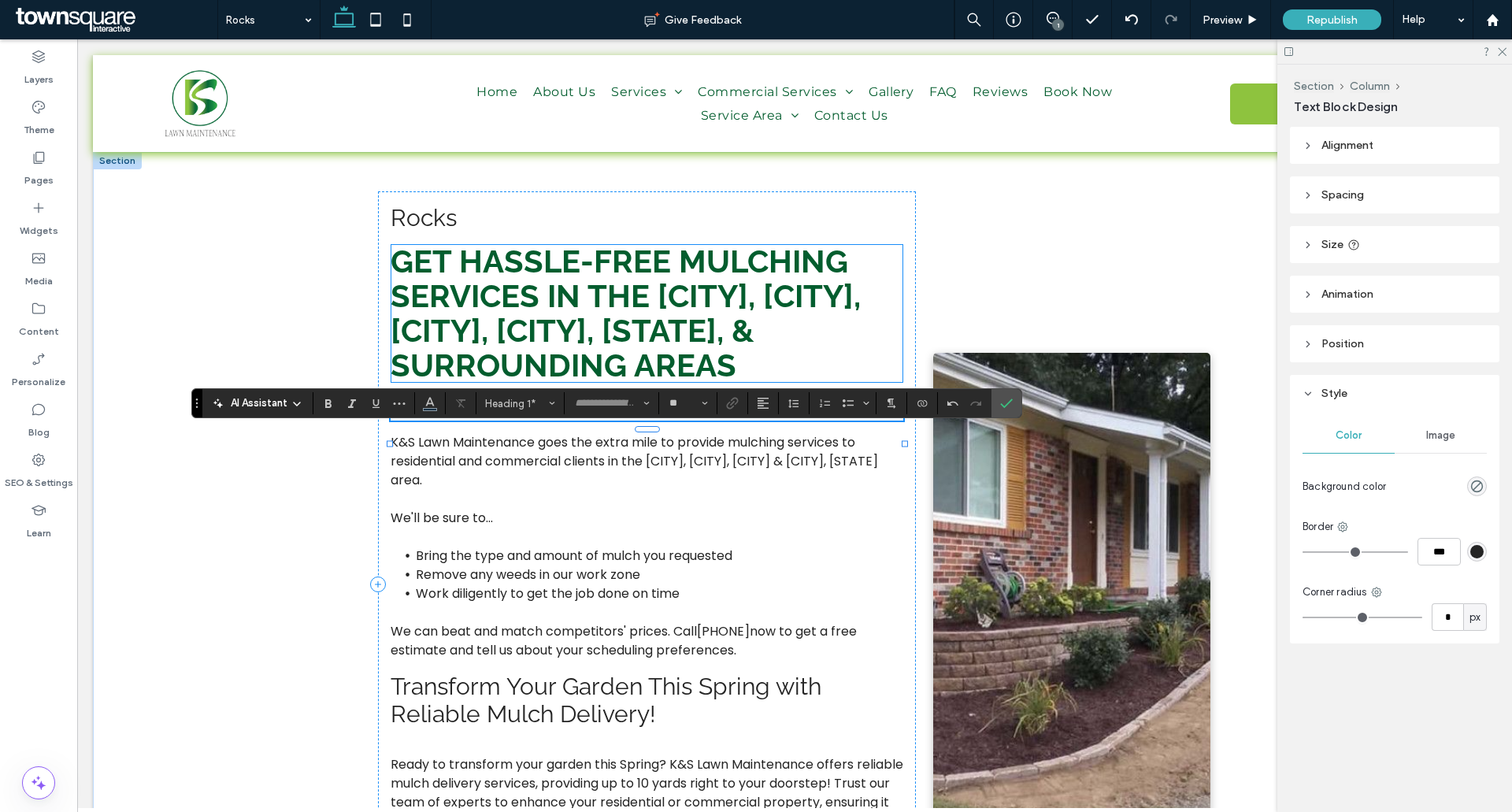click on "Get hassle-free mulching services in the [CITY], [CITY], [CITY], [CITY], [STATE], & surrounding areas" at bounding box center (625, 313) 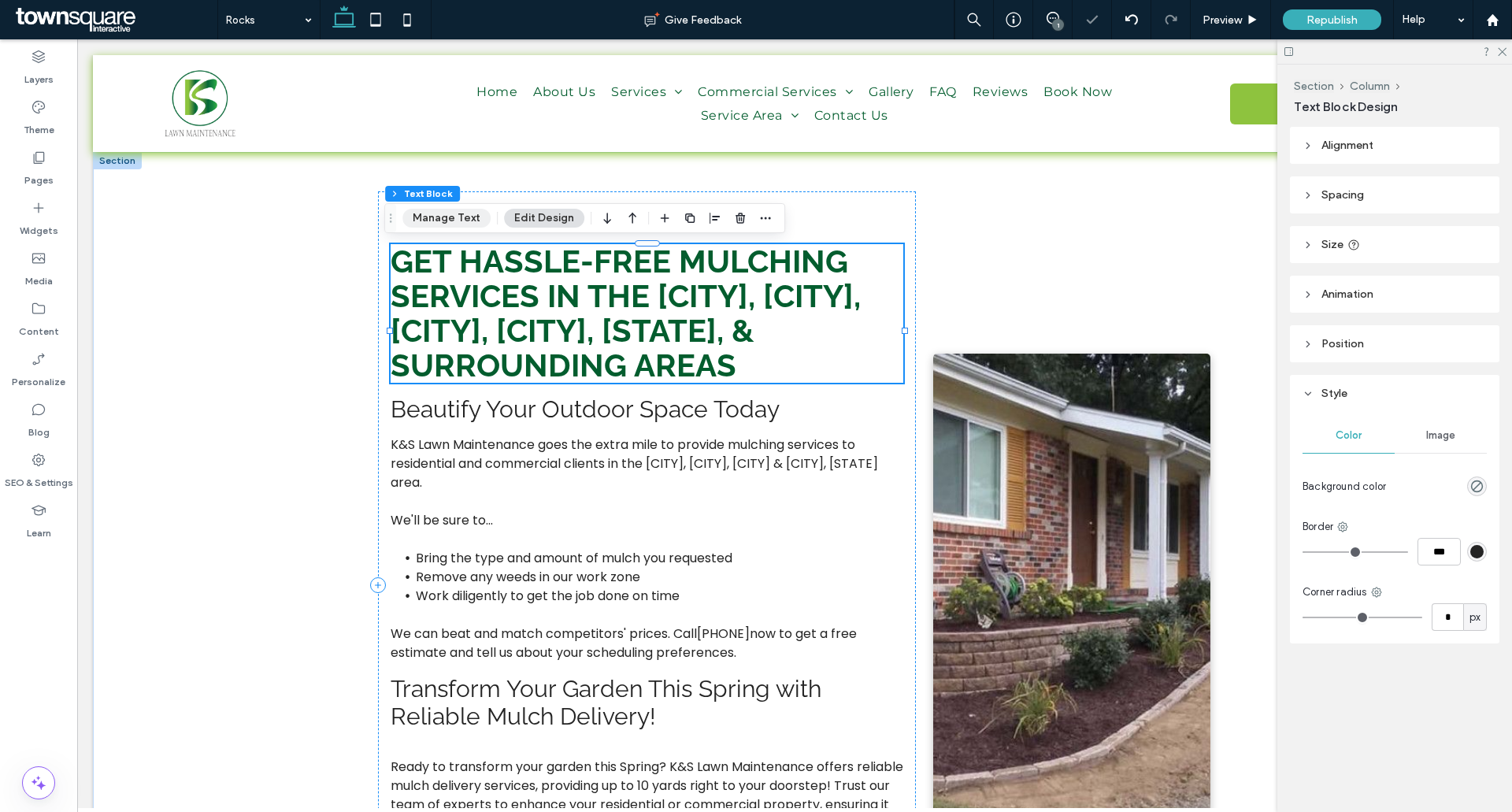 click on "Manage Text" at bounding box center [447, 218] 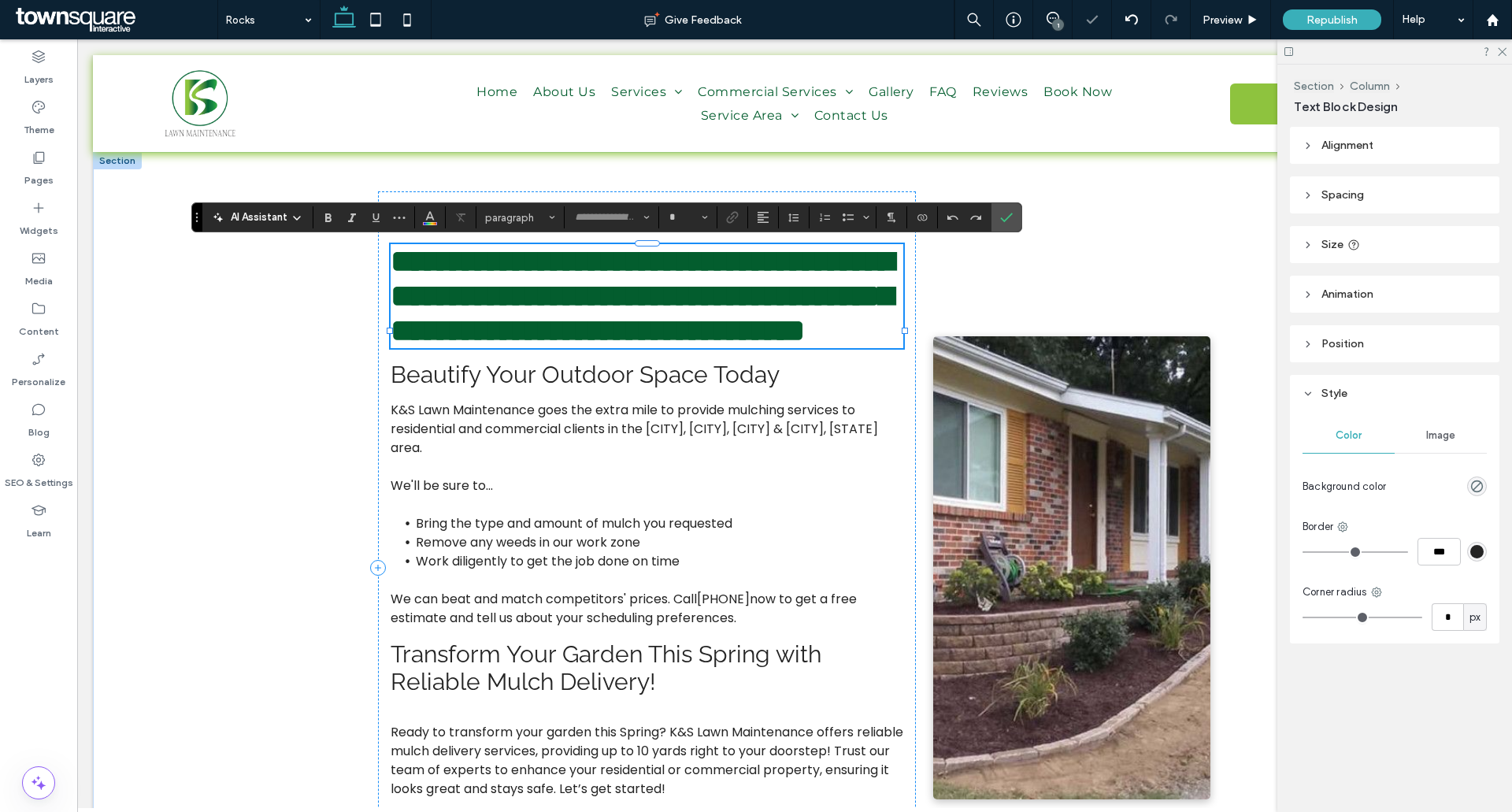 type on "*******" 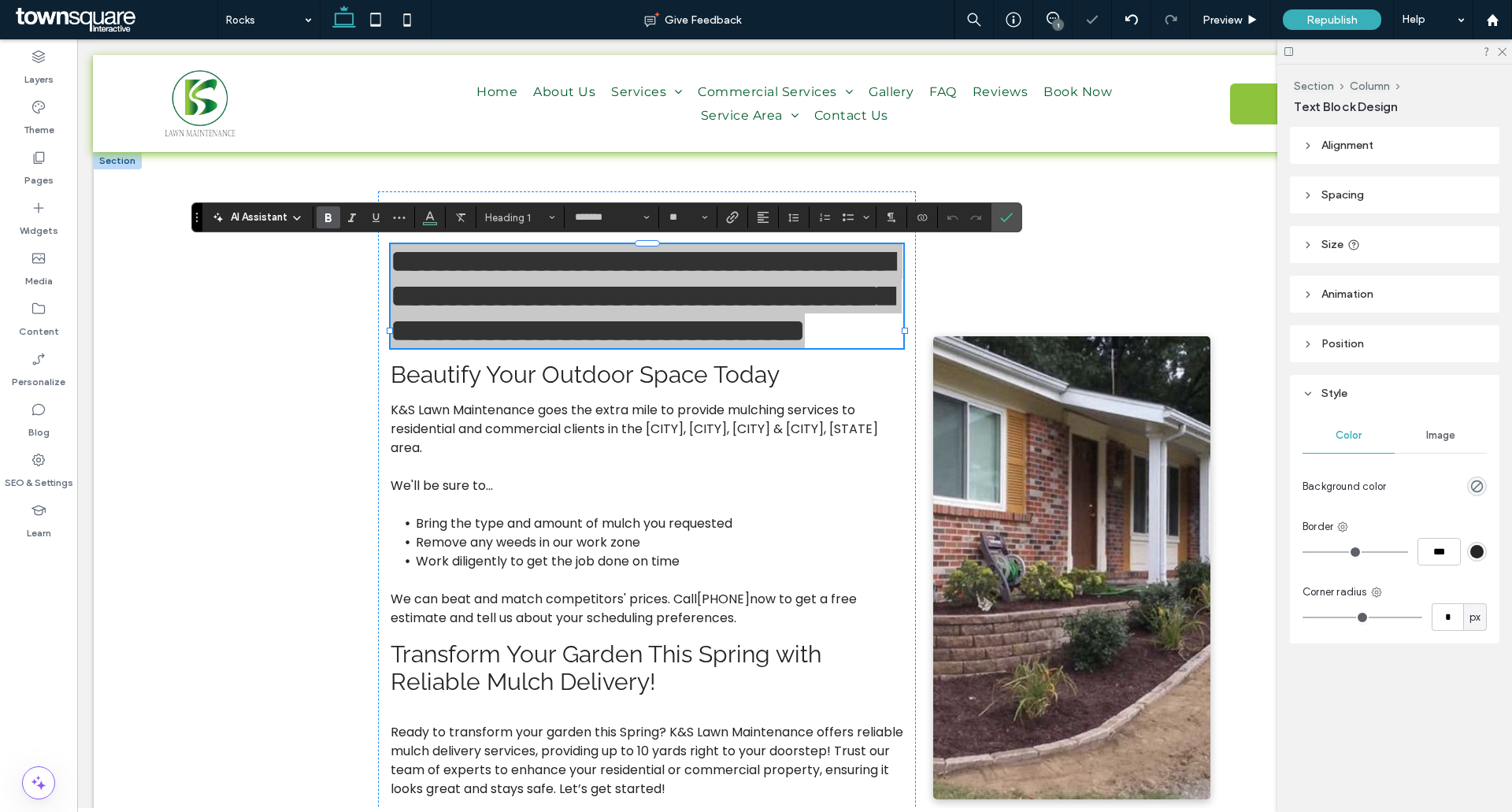 click on "AI Assistant" at bounding box center (259, 217) 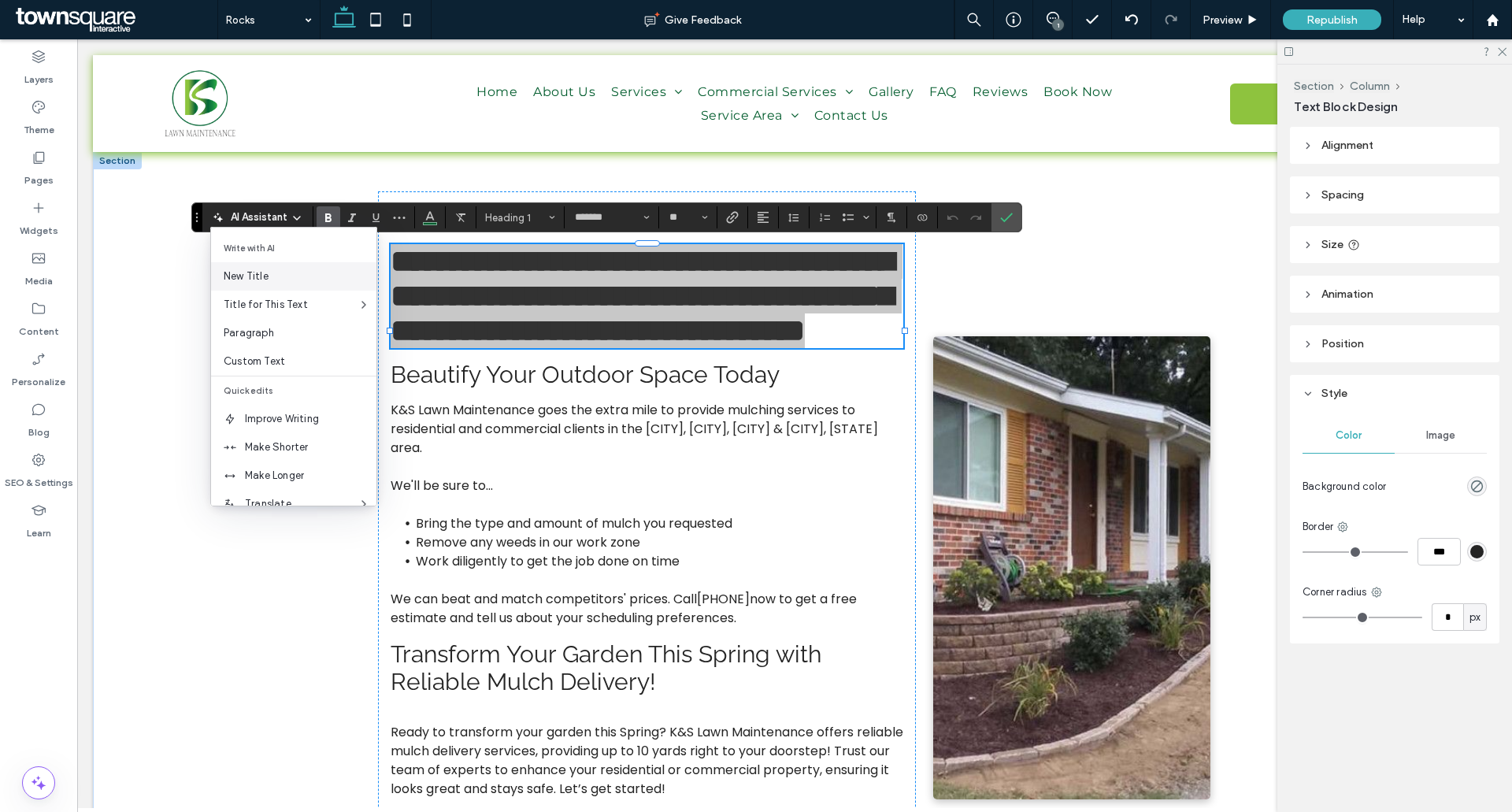 click on "New Title" at bounding box center [300, 276] 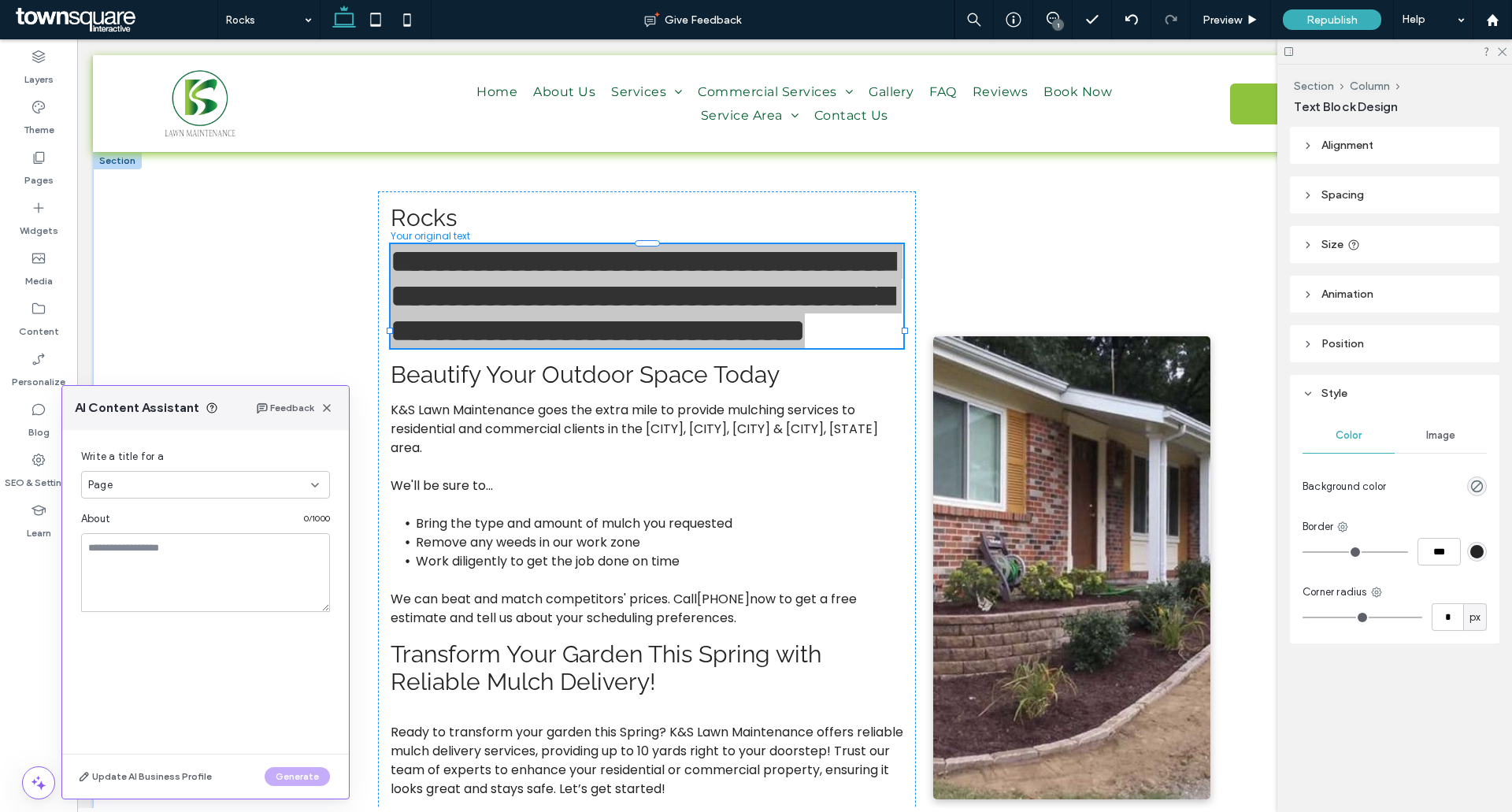 drag, startPoint x: 143, startPoint y: 483, endPoint x: 156, endPoint y: 485, distance: 13.15295 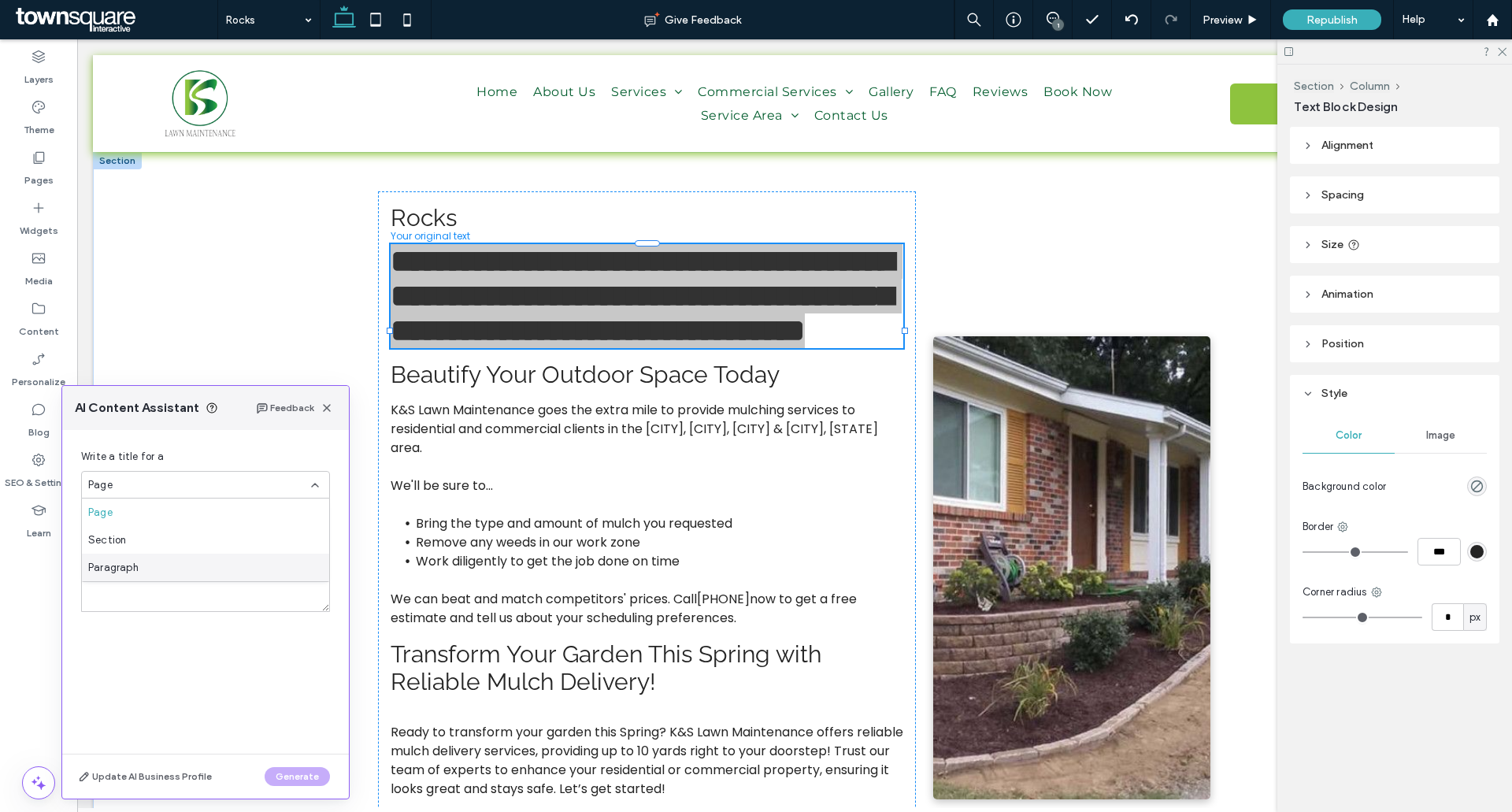 click on "Write a title for a Page About 0 / 1000" at bounding box center (206, 591) 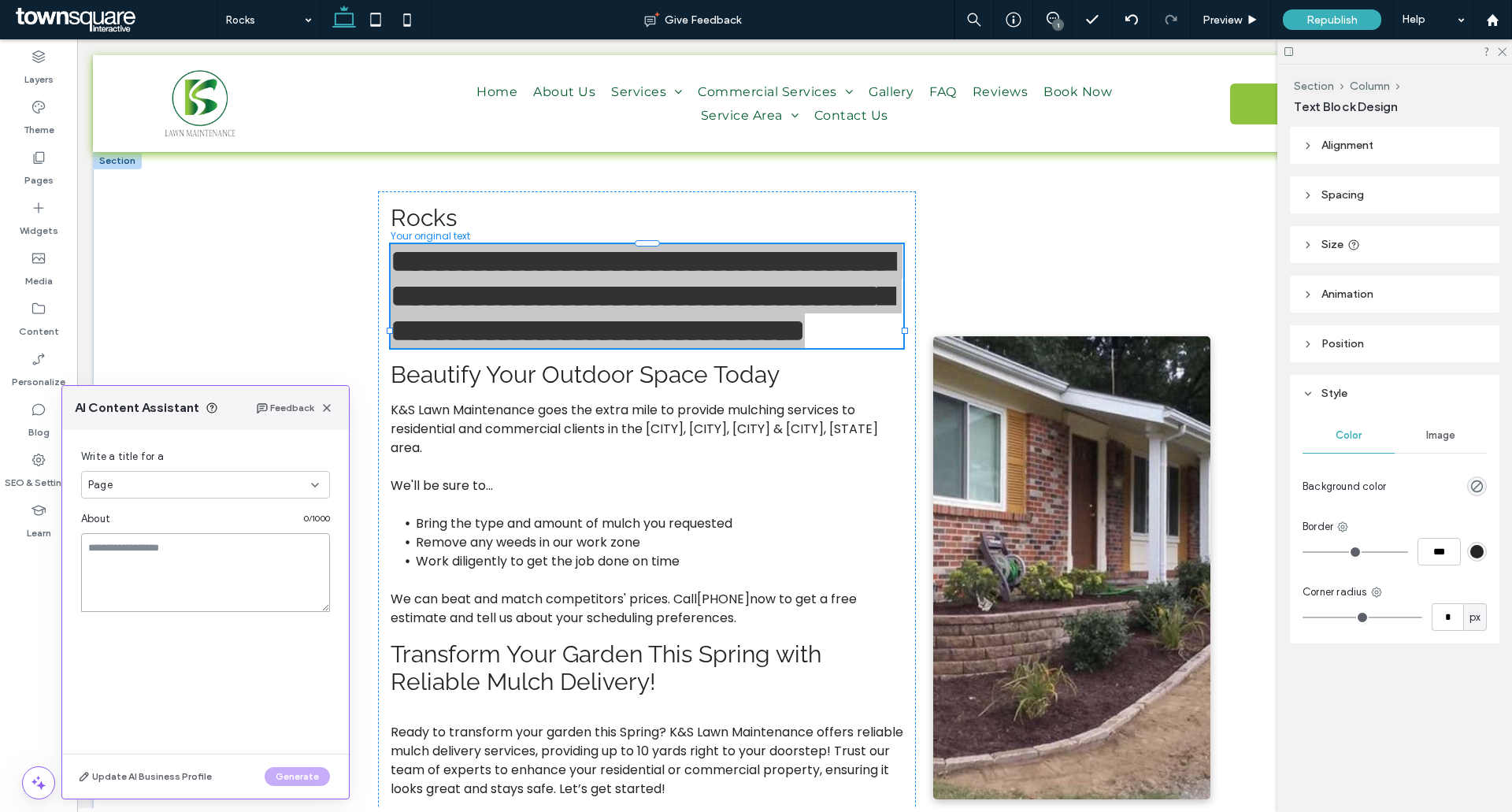 drag, startPoint x: 107, startPoint y: 570, endPoint x: 156, endPoint y: 580, distance: 50.009999 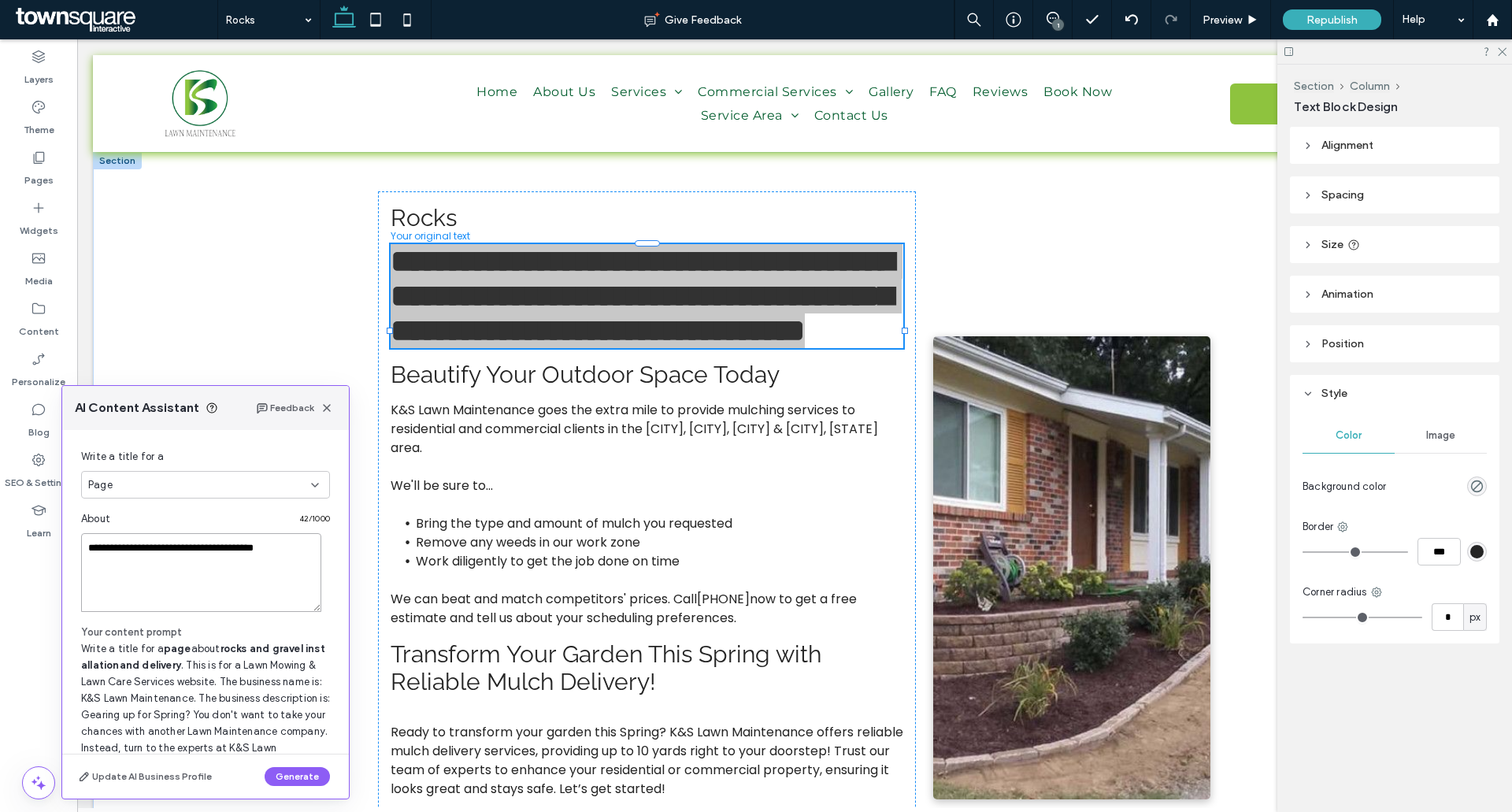 click on "**********" at bounding box center (201, 573) 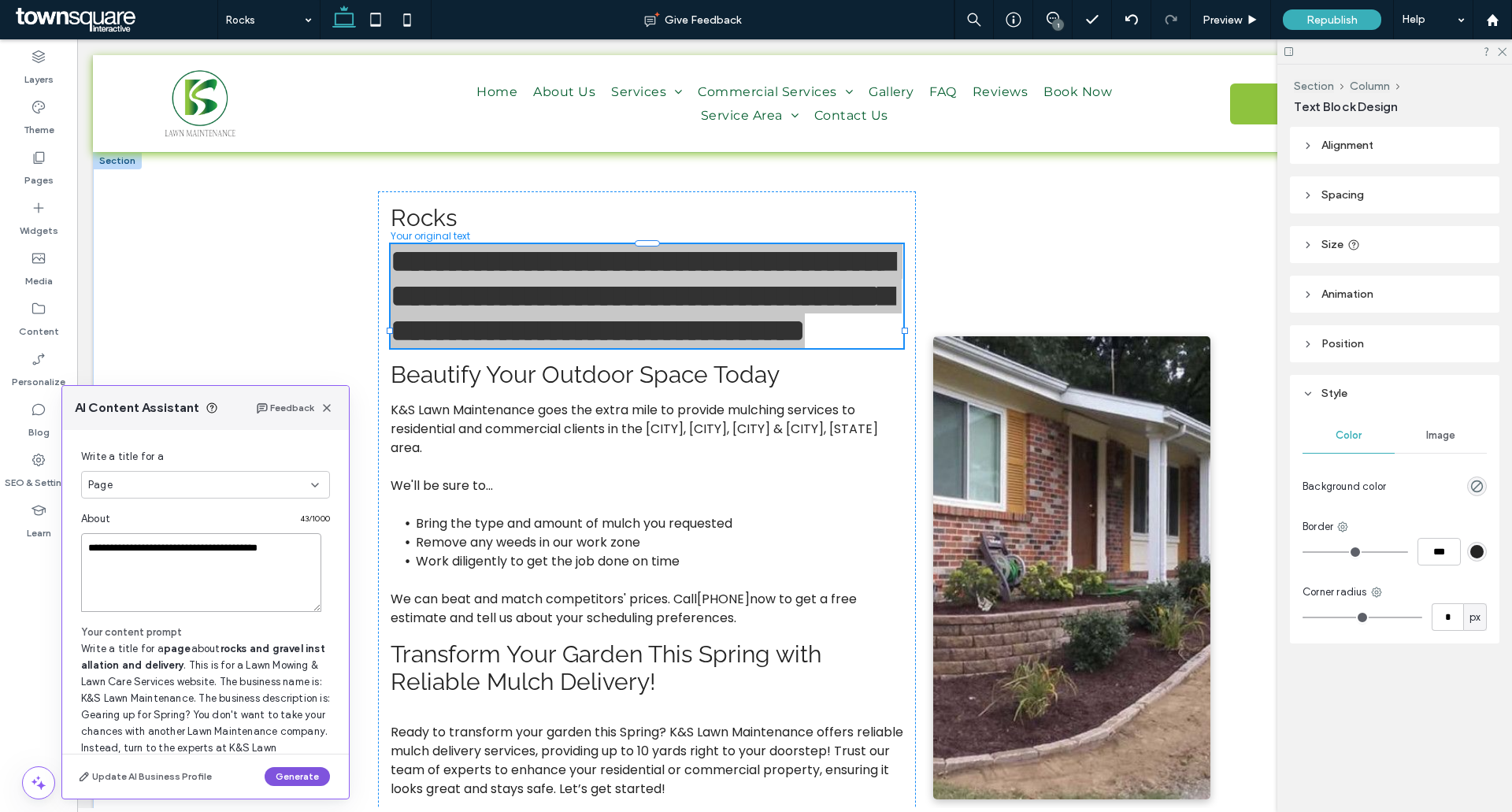type on "**********" 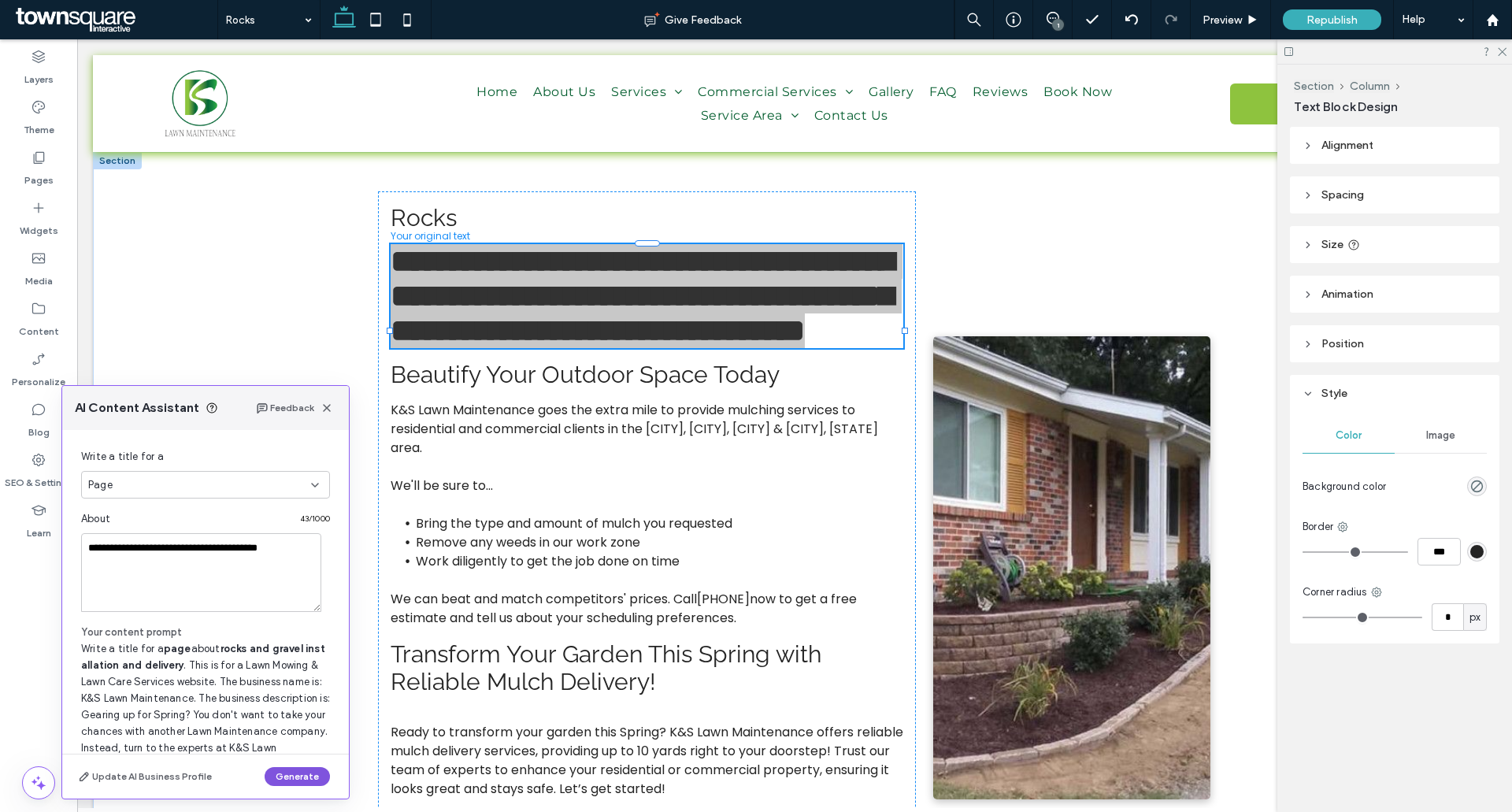 click on "Generate" at bounding box center [297, 777] 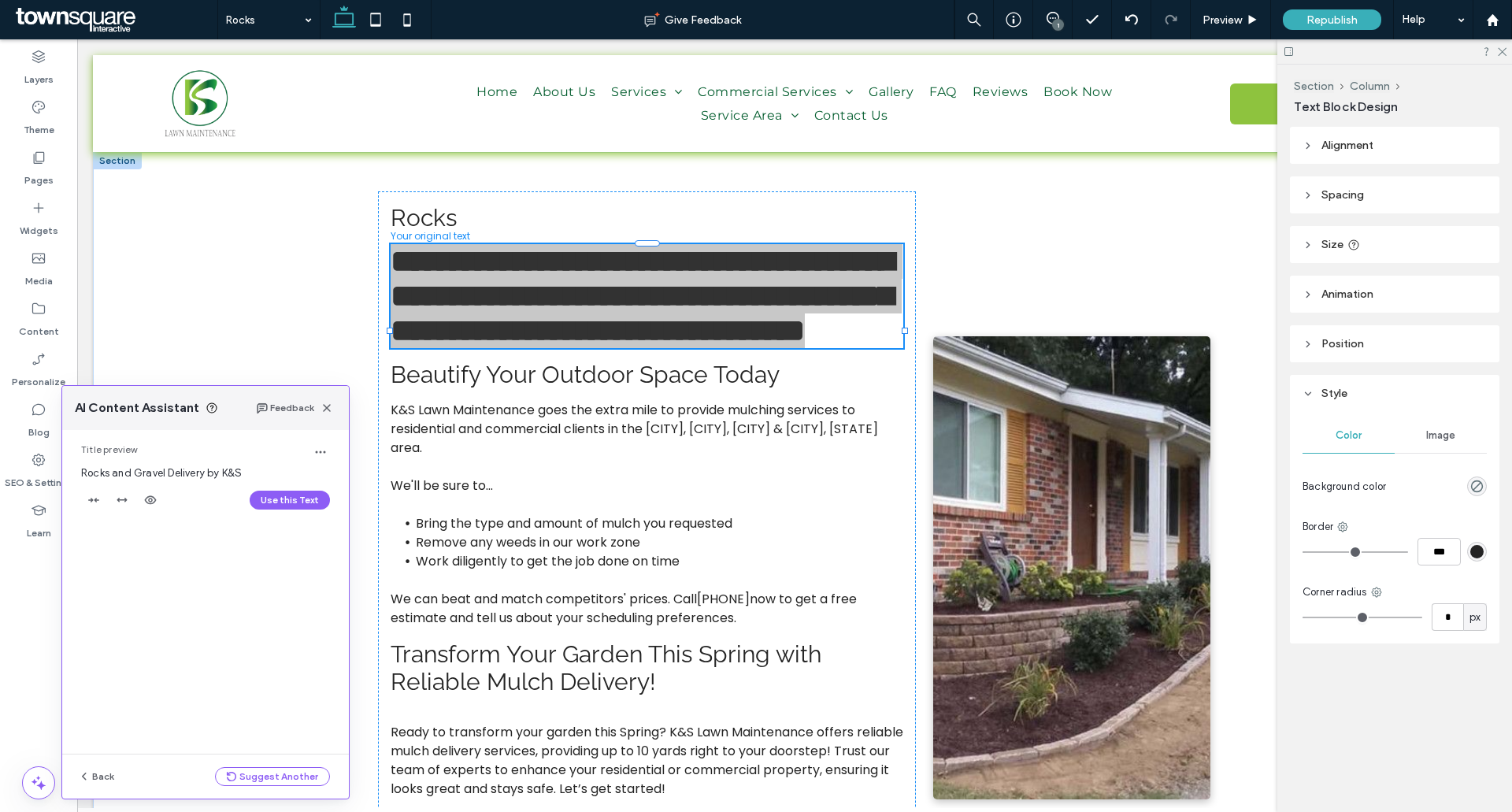 click on "Rocks and Gravel Delivery by K&S" at bounding box center [161, 473] 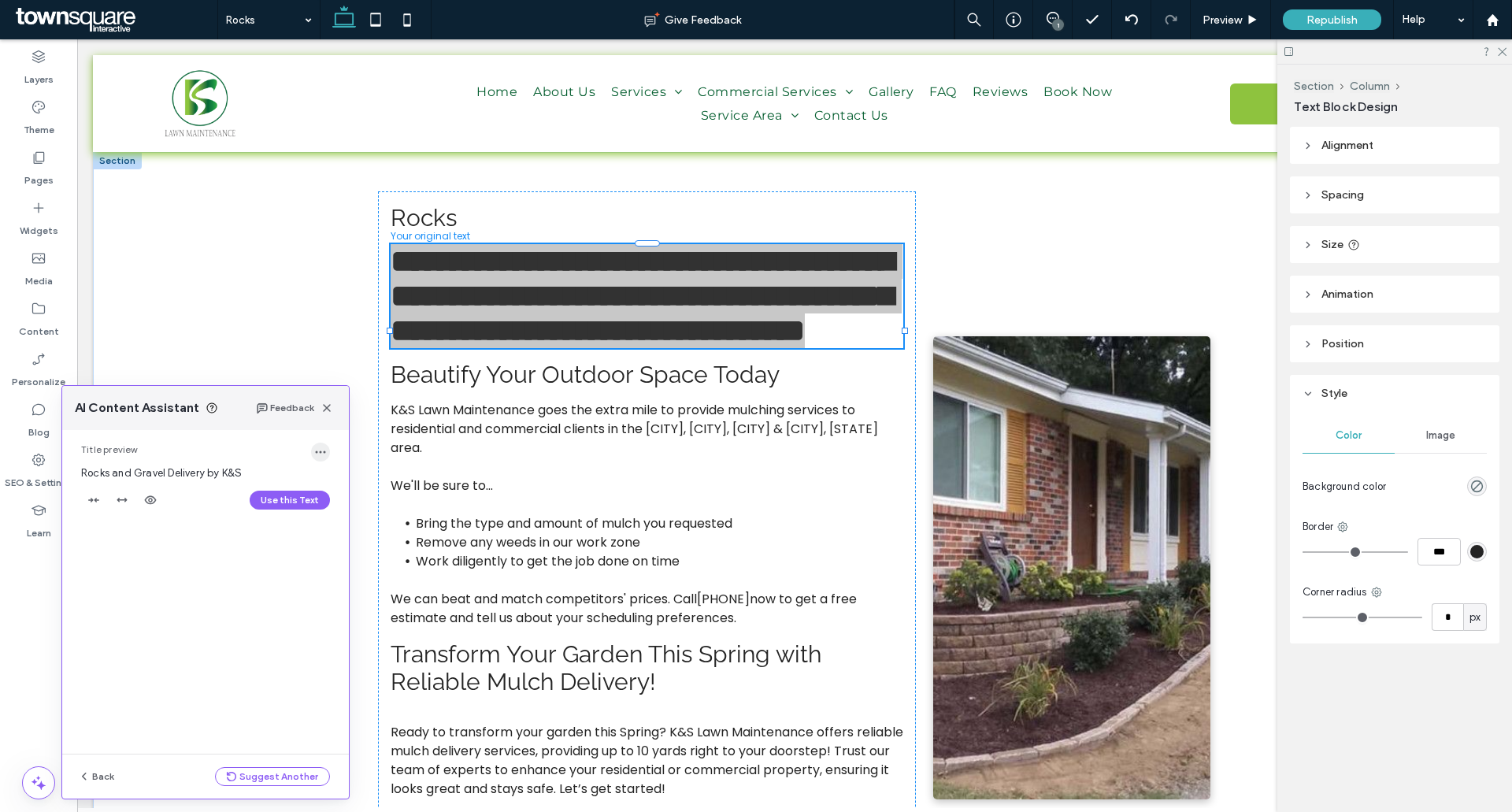 click at bounding box center [321, 452] 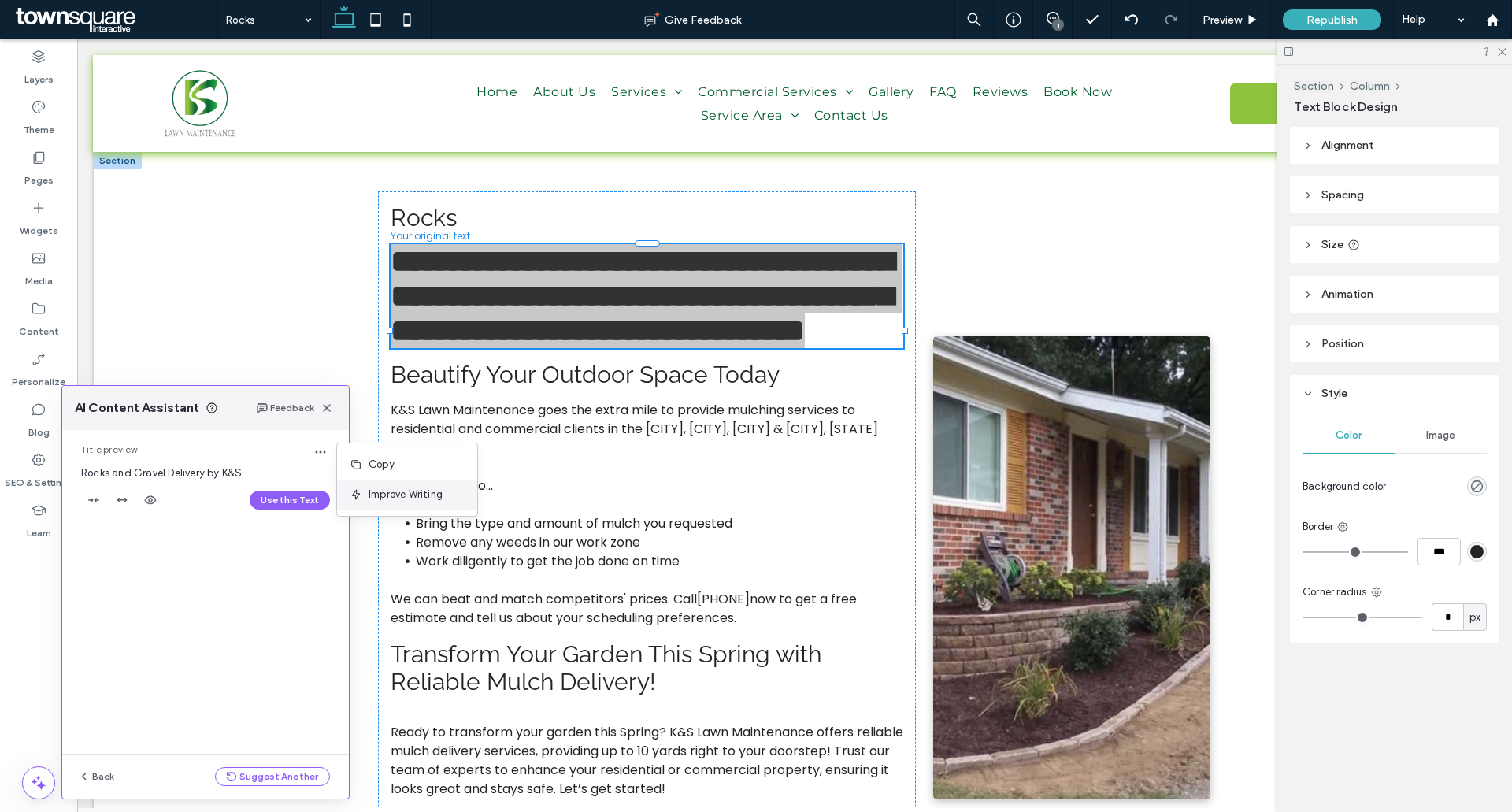 click on "Improve Writing" at bounding box center [406, 495] 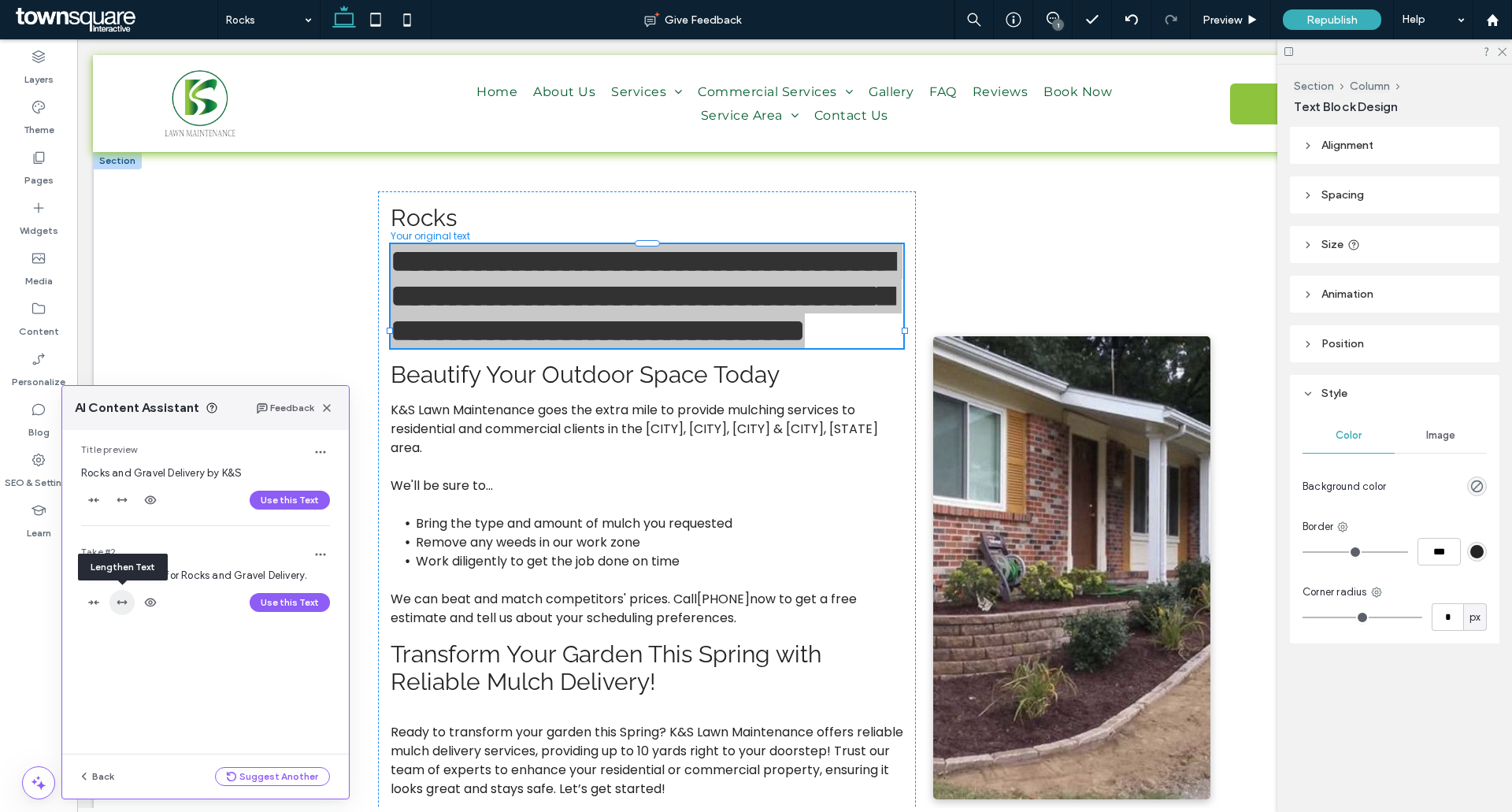 click at bounding box center [122, 603] 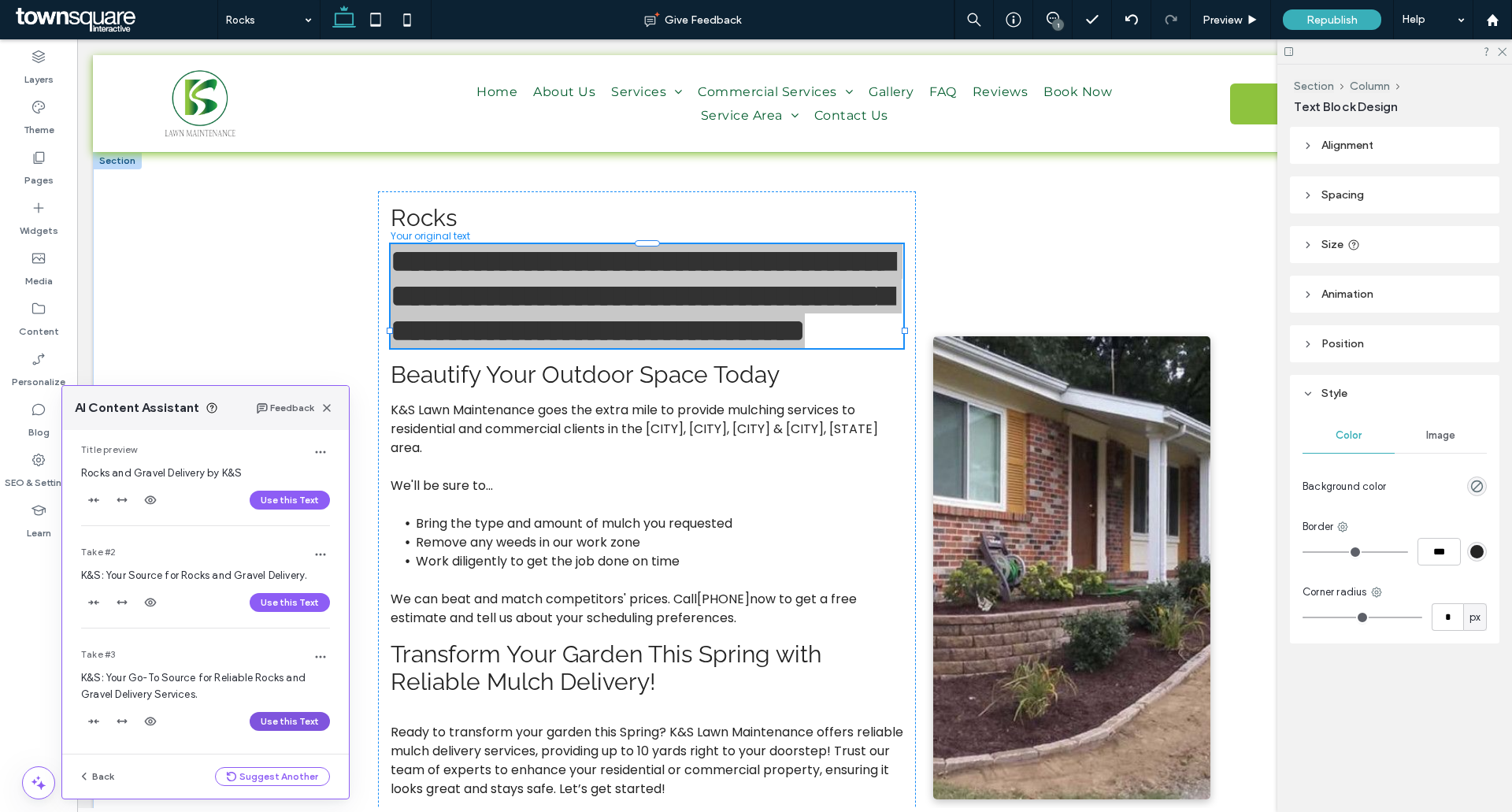 click on "Use this Text" at bounding box center (290, 721) 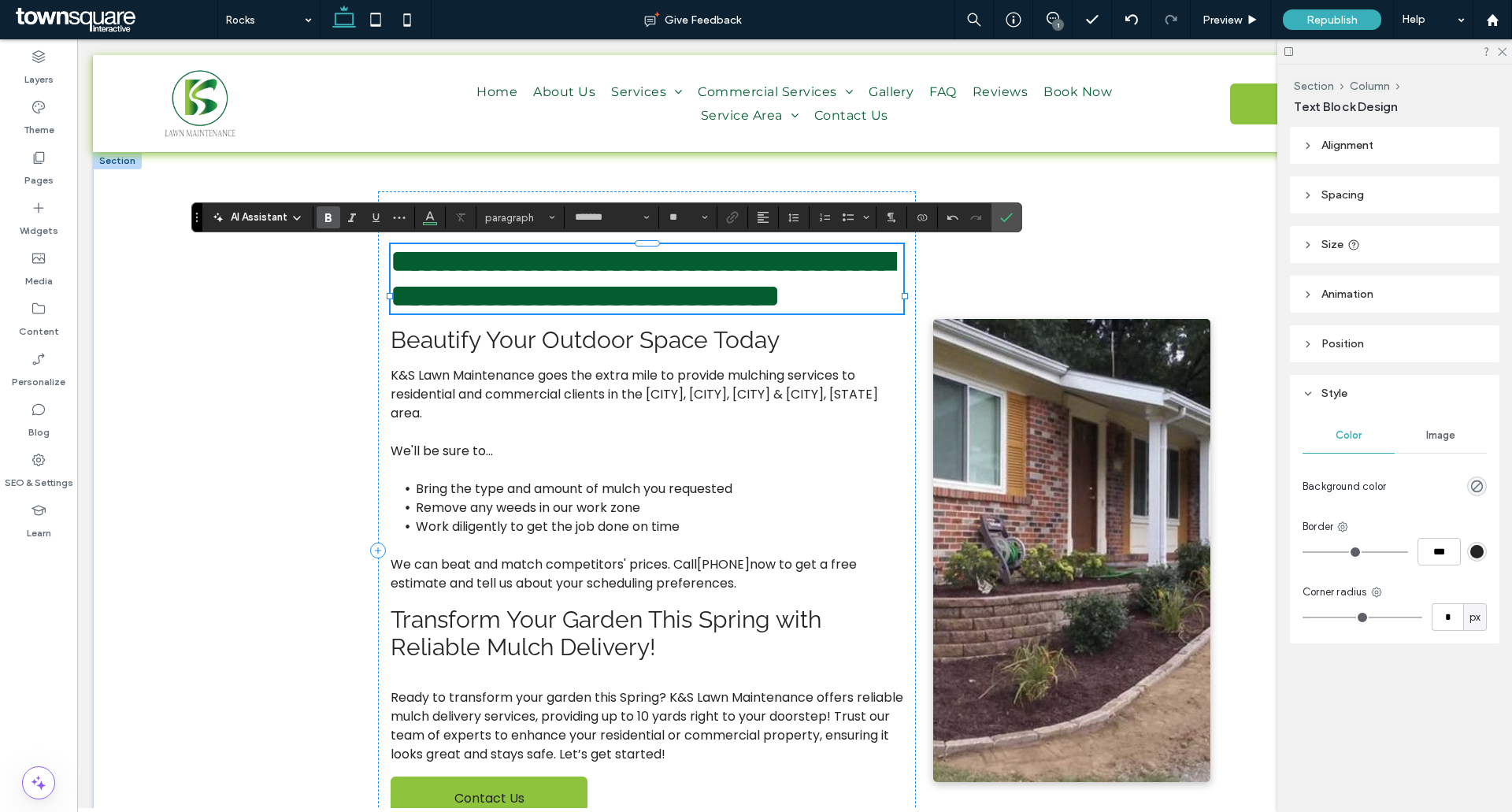 drag, startPoint x: 461, startPoint y: 260, endPoint x: 476, endPoint y: 264, distance: 15.524175 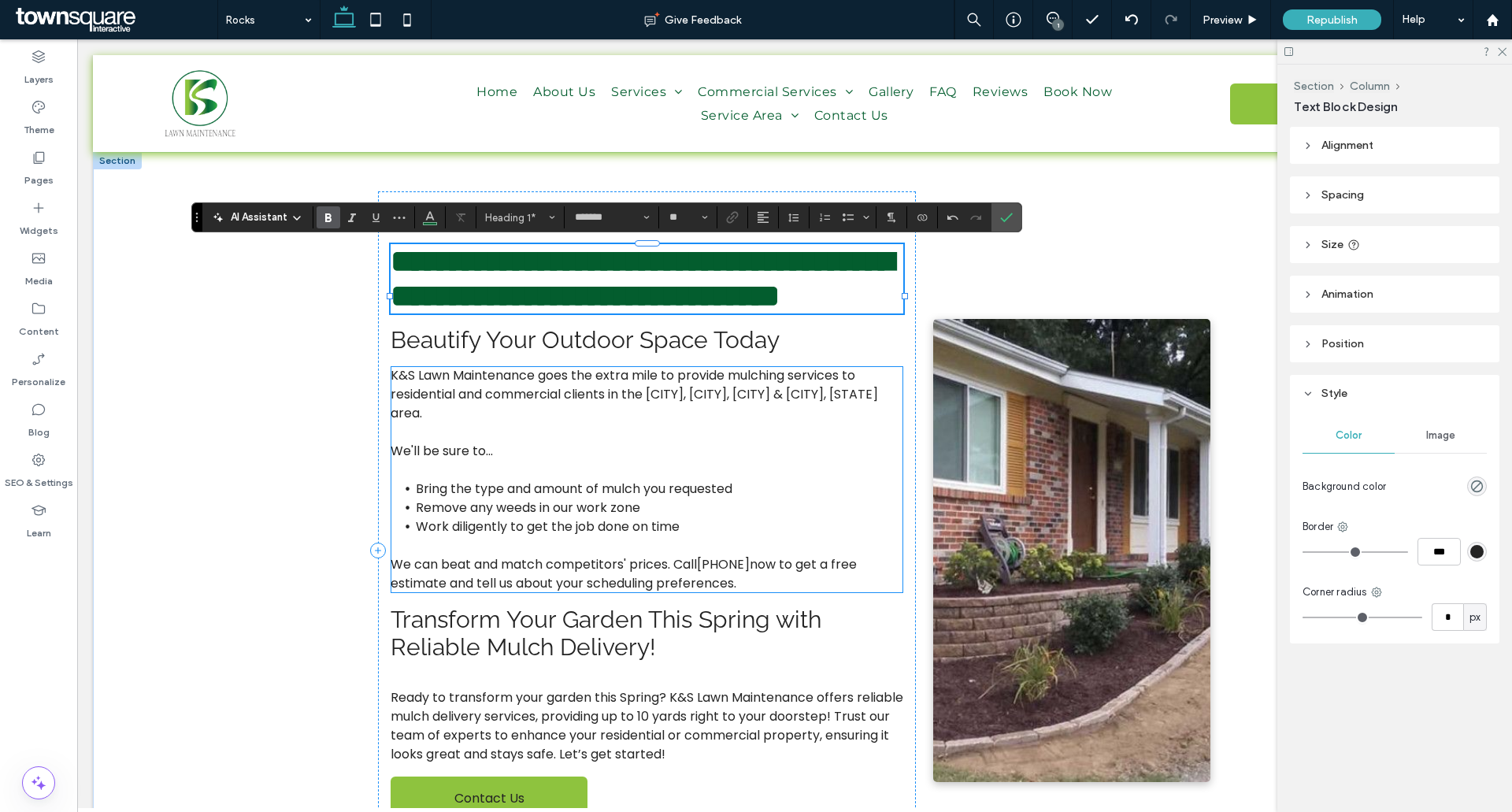 click on "K&S Lawn Maintenance goes the extra mile to provide mulching services to residential and commercial clients in the [CITY], [CITY], [CITY] & [CITY], [STATE] area." at bounding box center [634, 394] 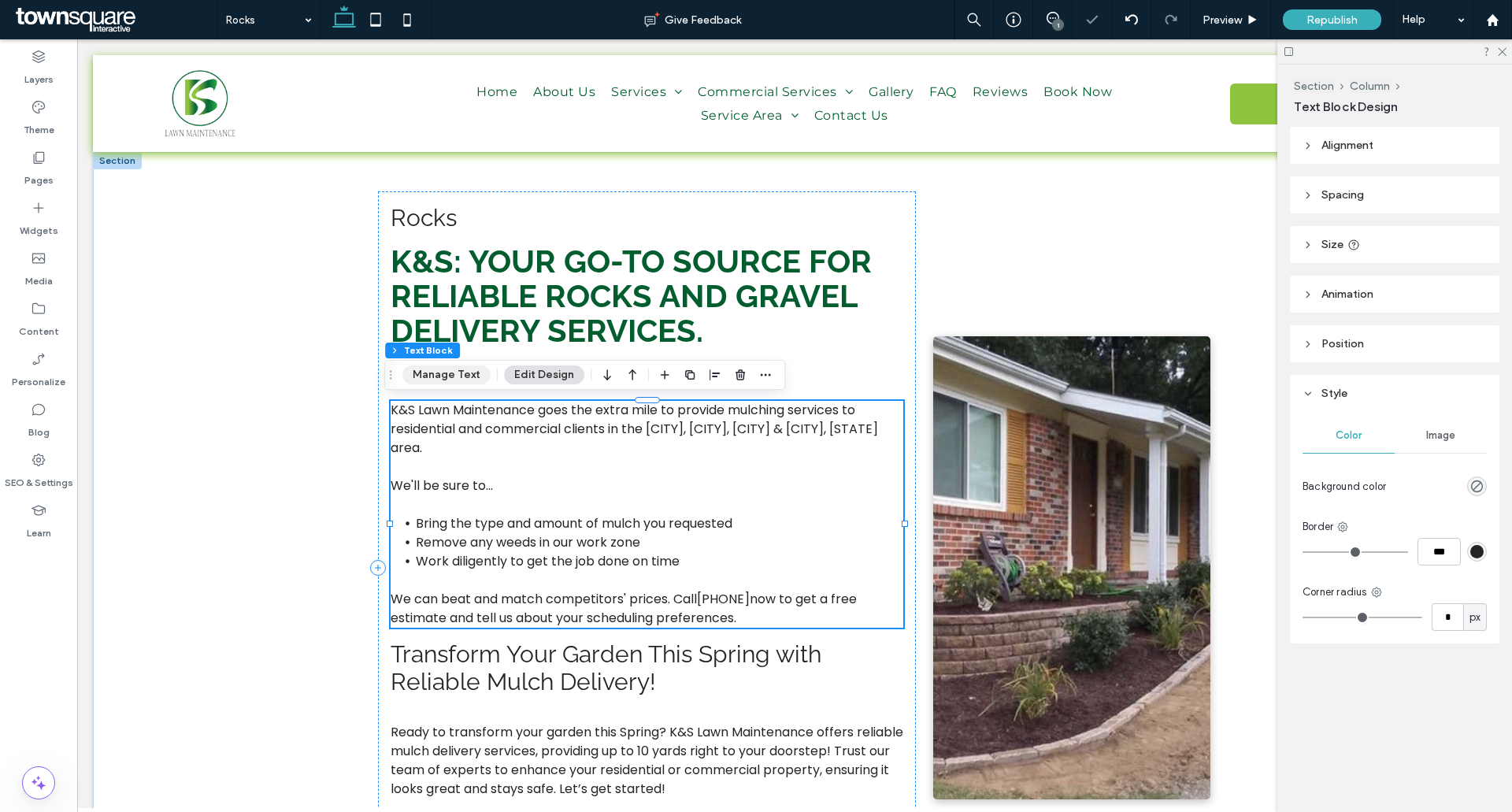 click on "Manage Text" at bounding box center [447, 375] 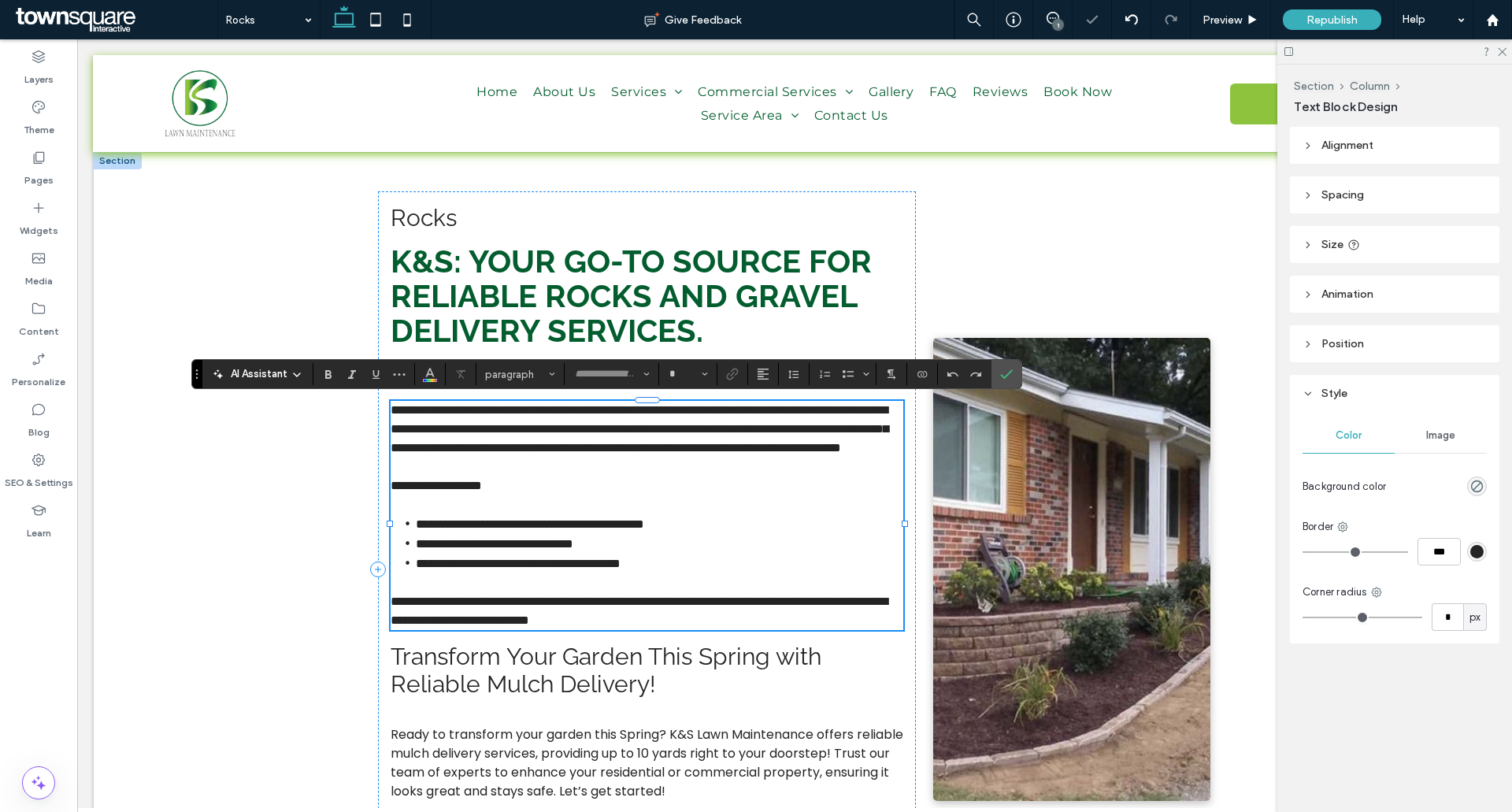 type on "*******" 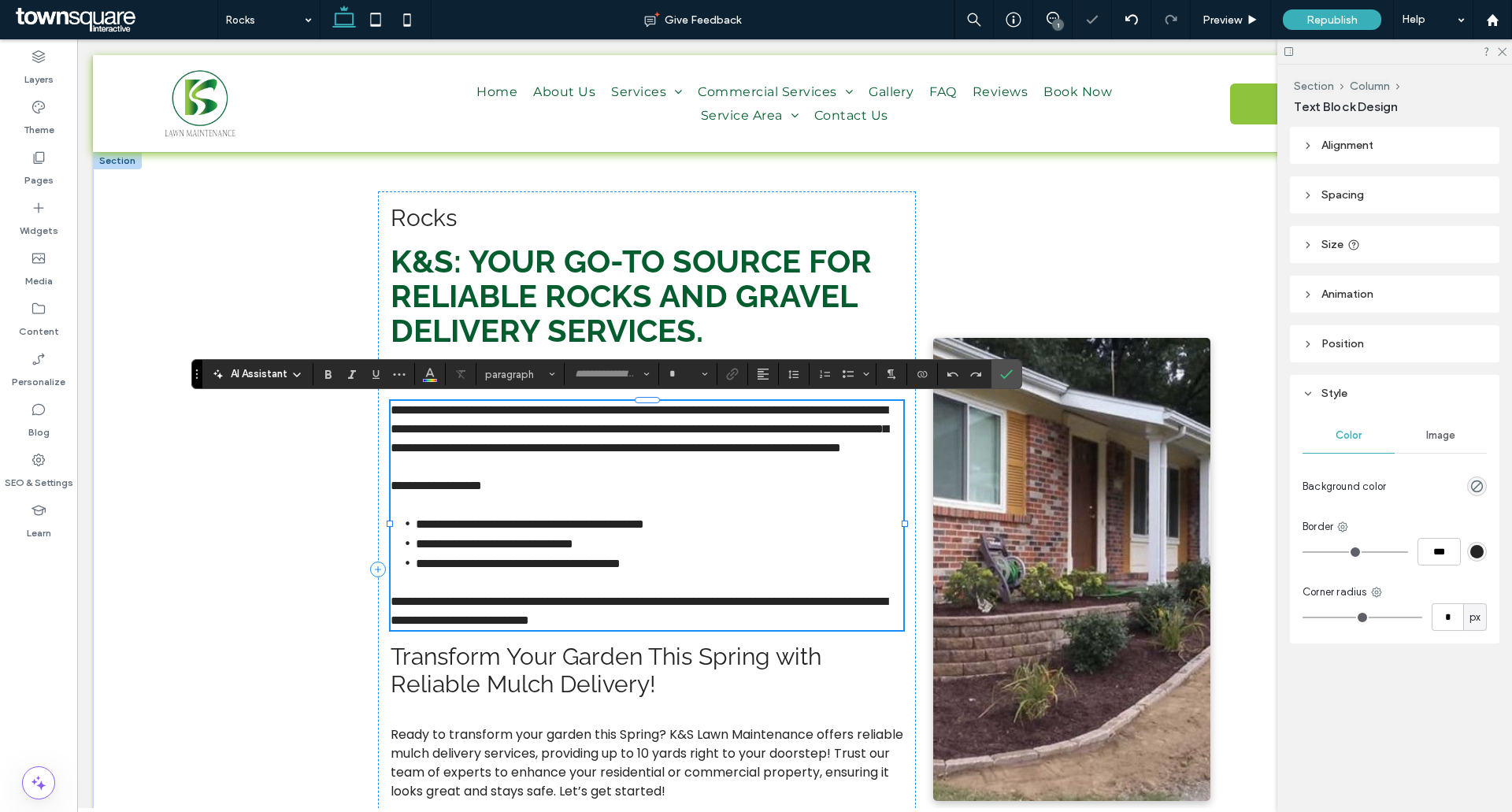 type on "**" 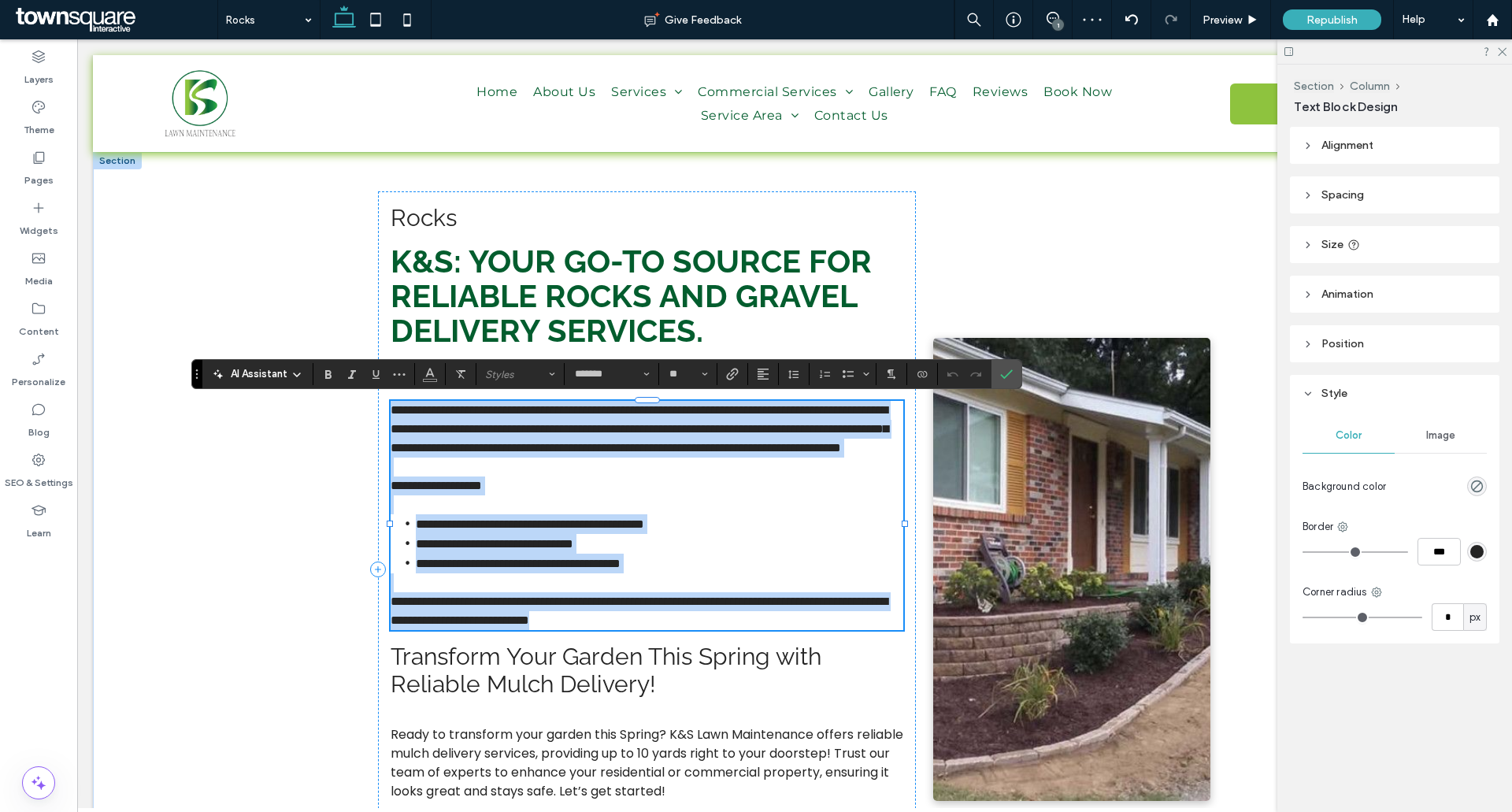 paste 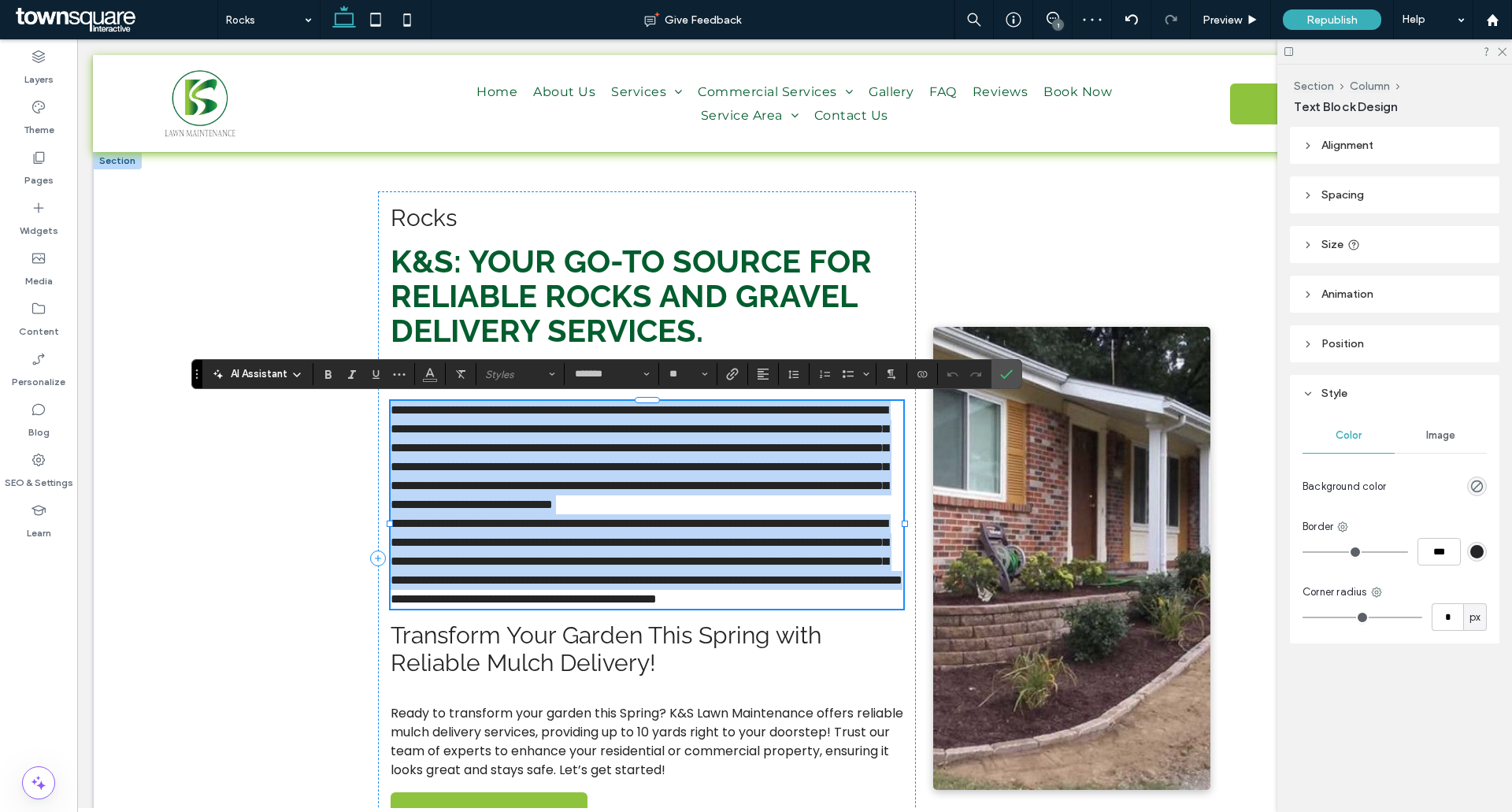 type 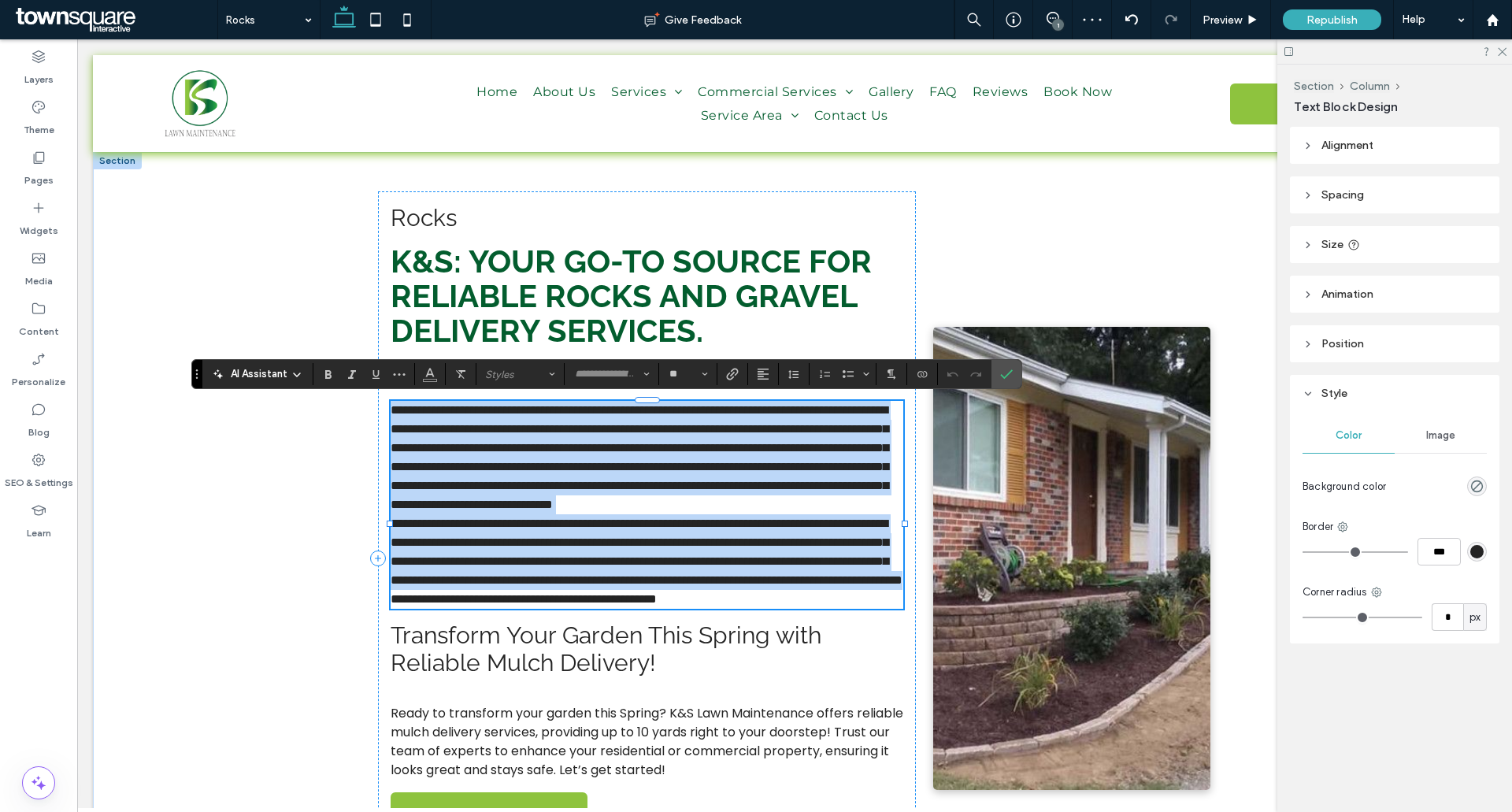 scroll, scrollTop: 30, scrollLeft: 0, axis: vertical 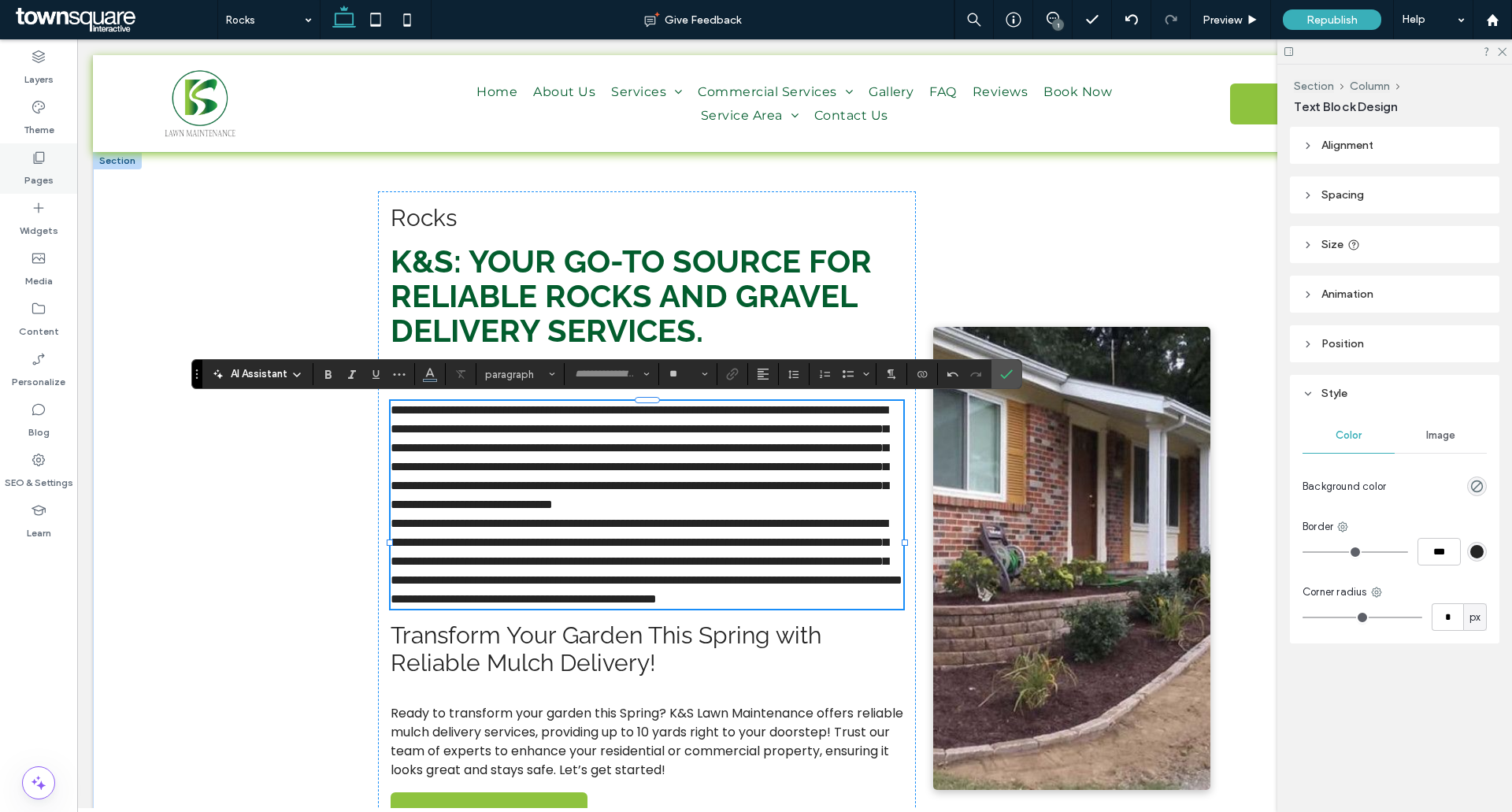 click on "Pages" at bounding box center (39, 176) 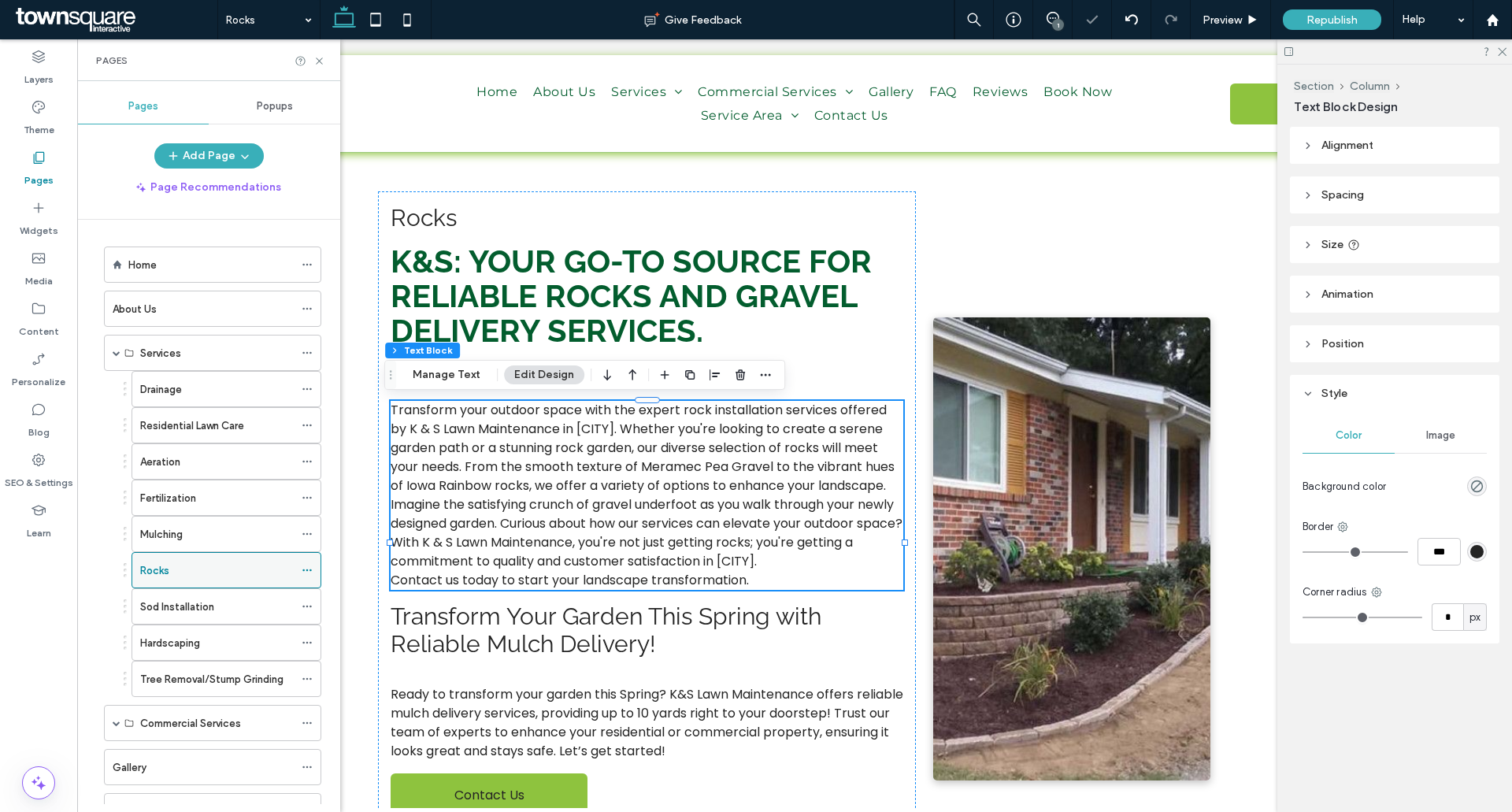click 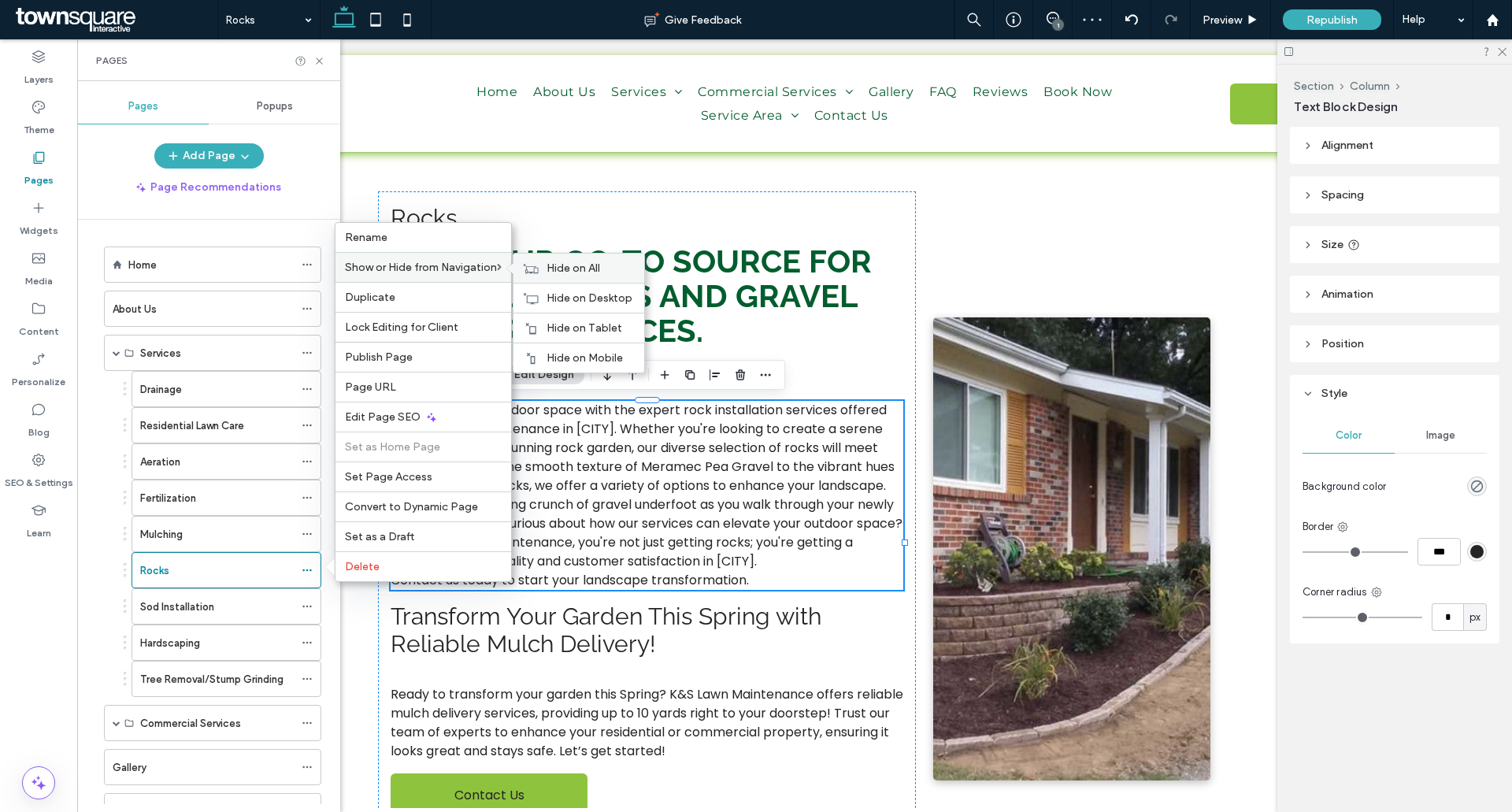 click on "Hide on All" at bounding box center [573, 268] 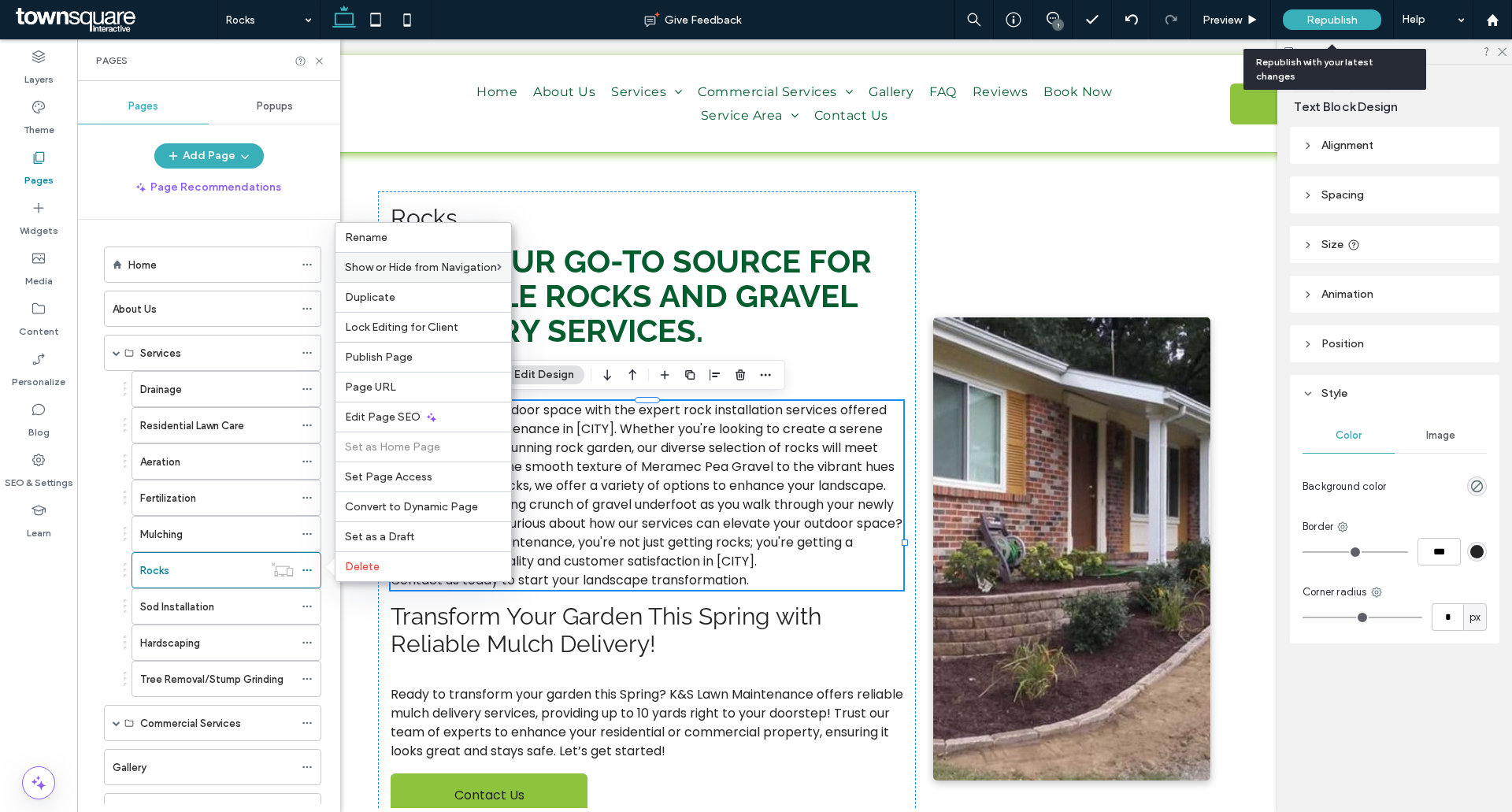 click on "Republish" at bounding box center (1332, 20) 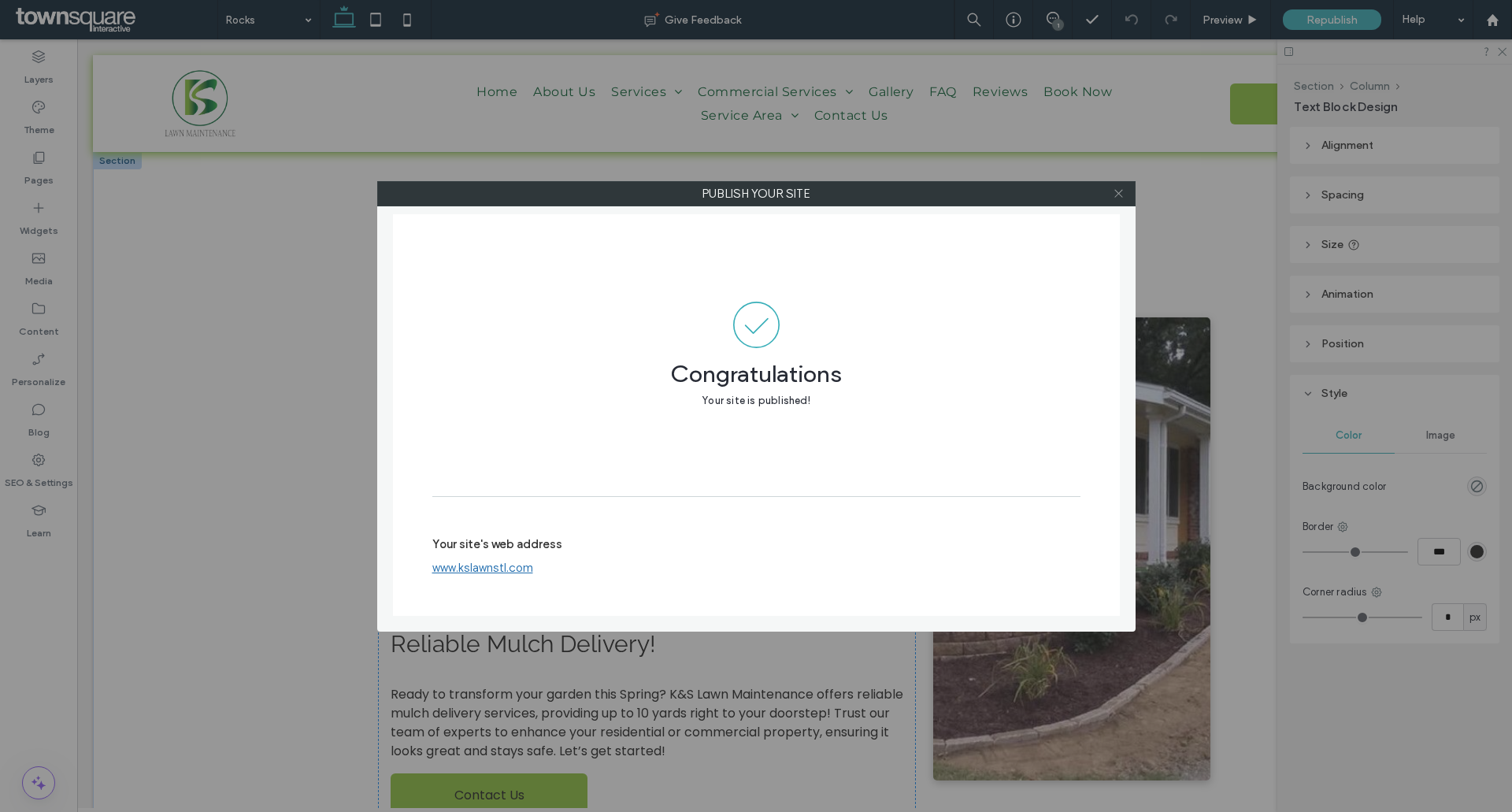 click 